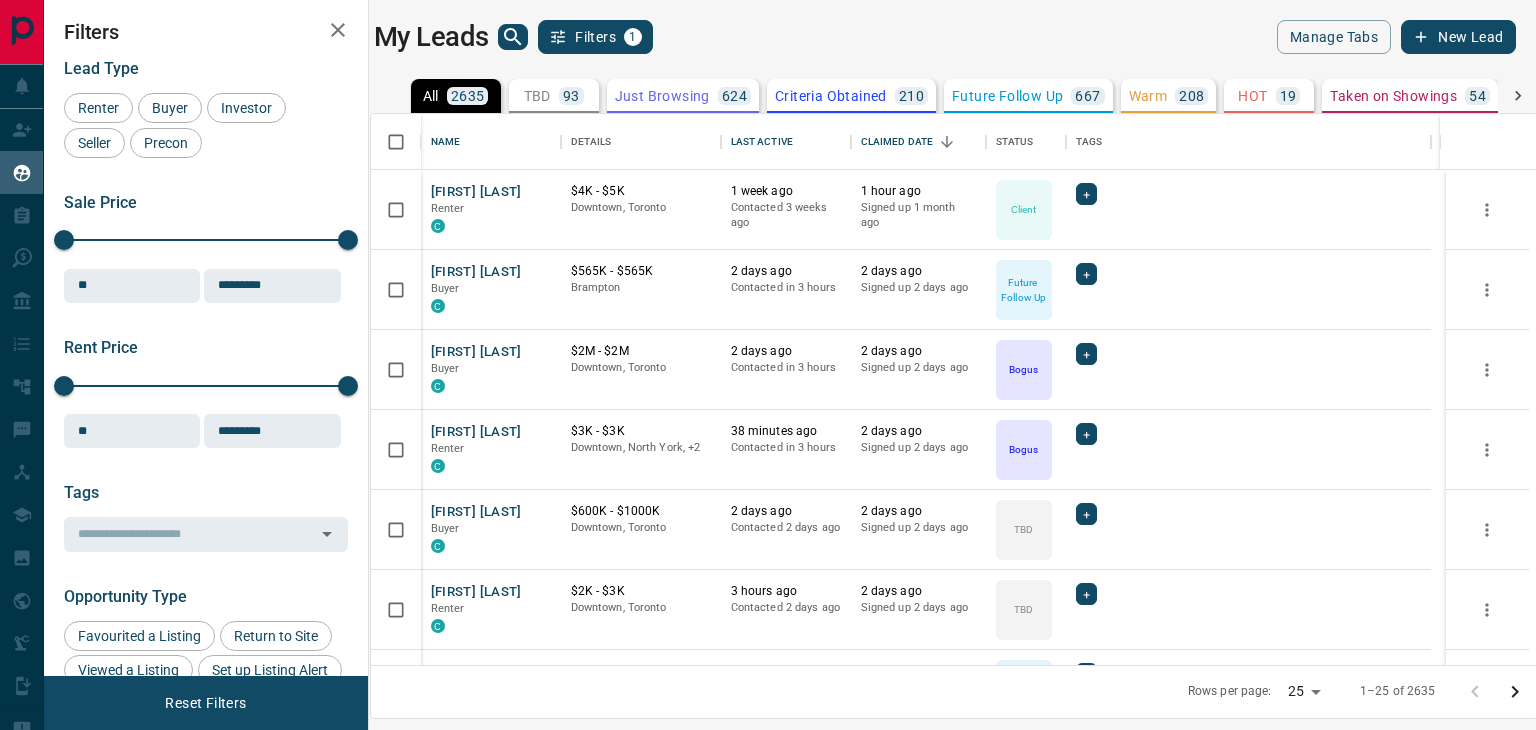 scroll, scrollTop: 0, scrollLeft: 0, axis: both 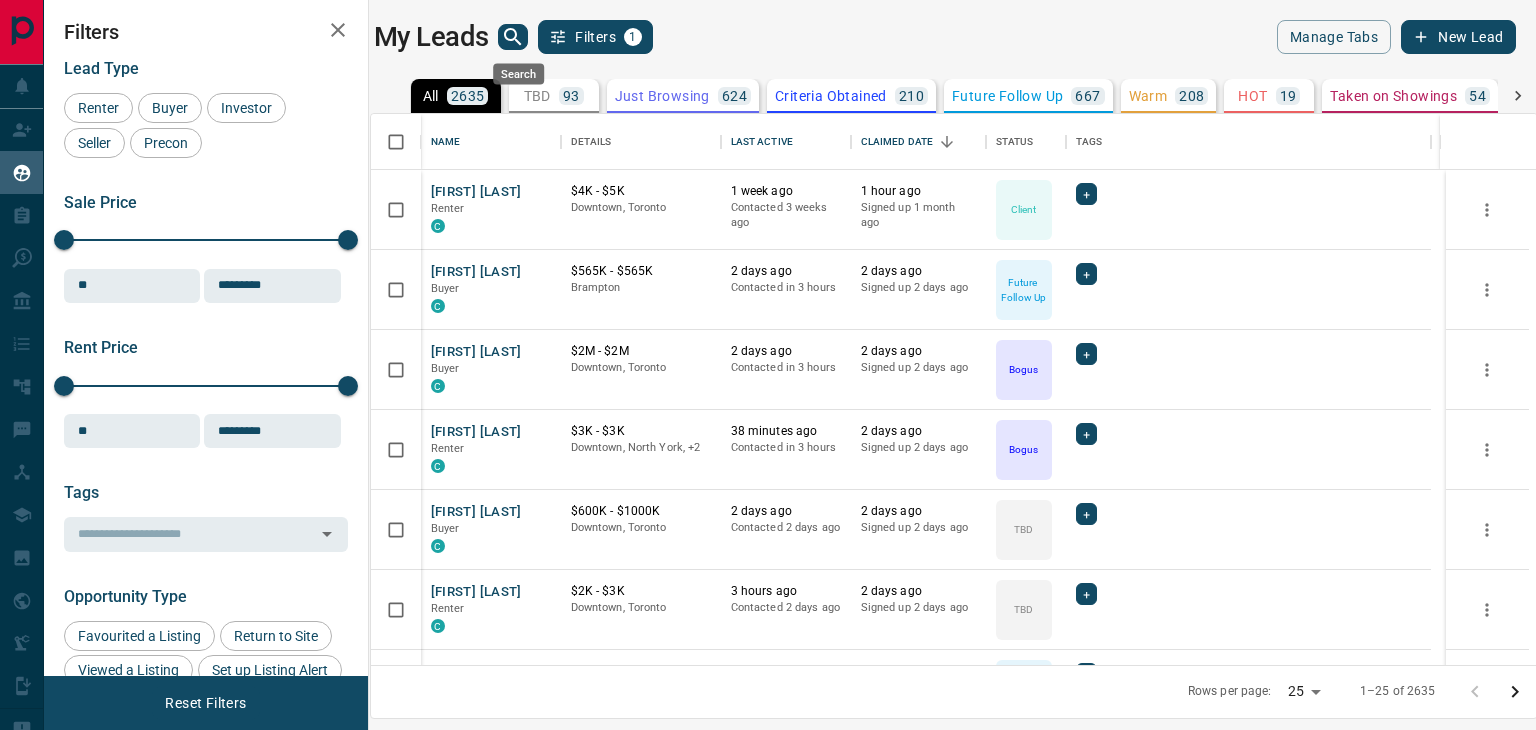 click 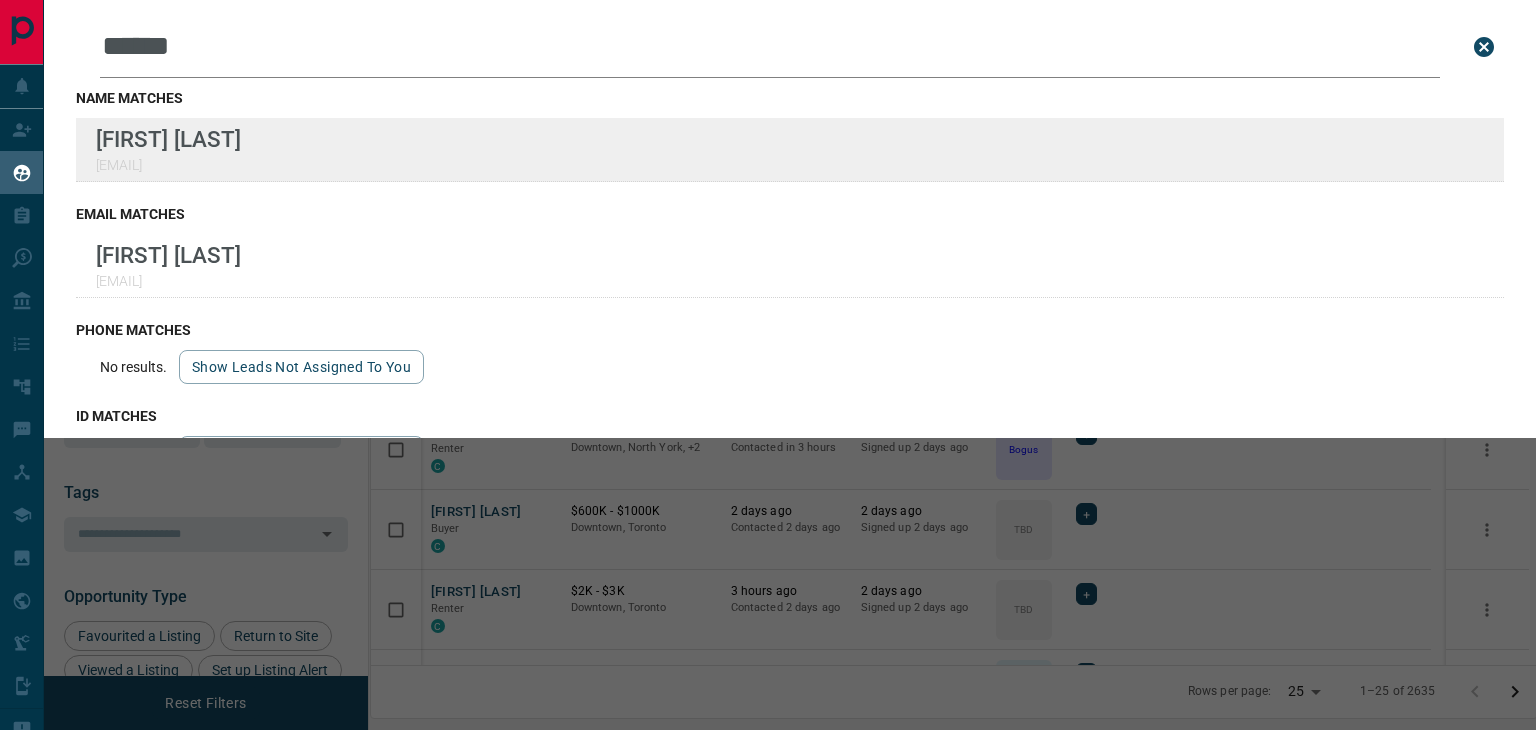 type on "******" 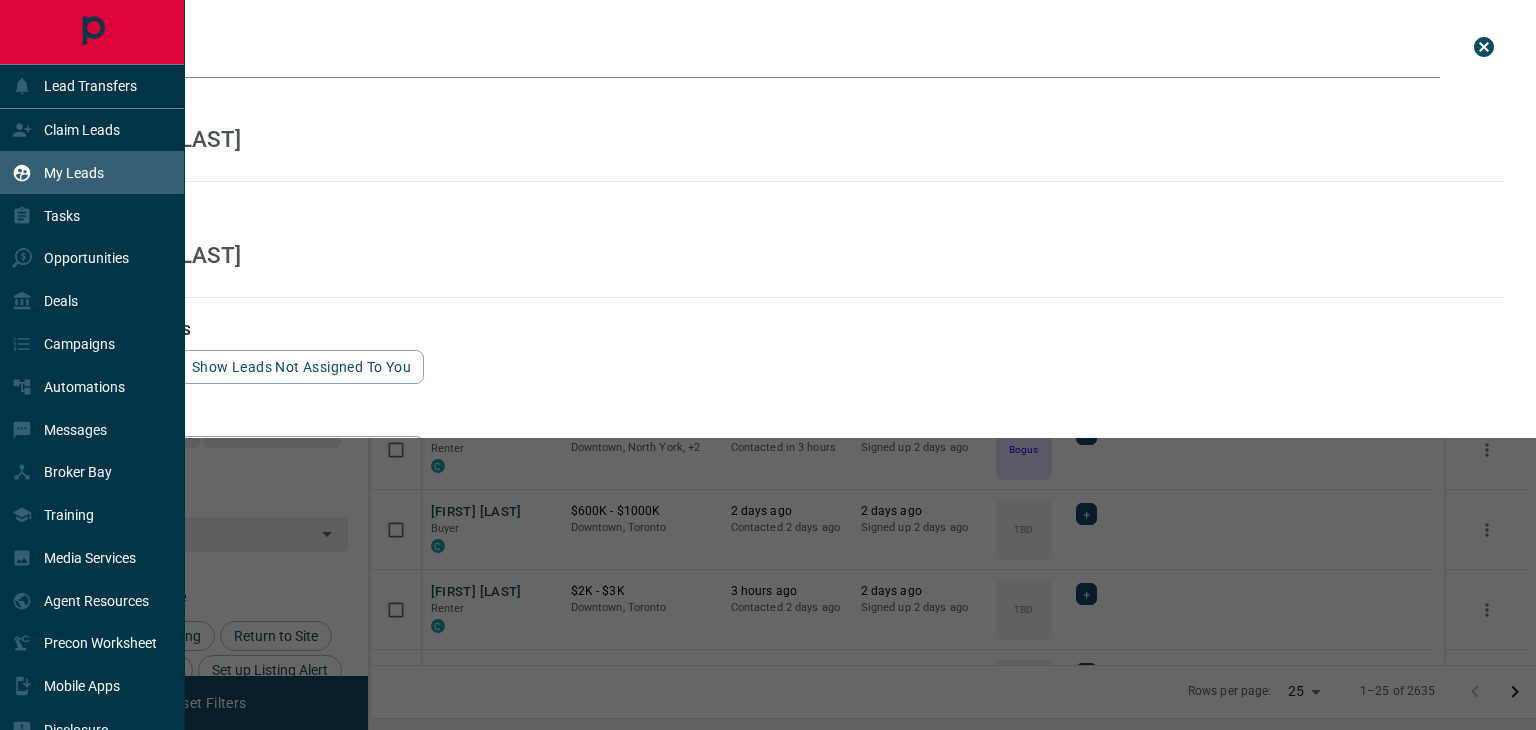 click on "My Leads" at bounding box center (58, 172) 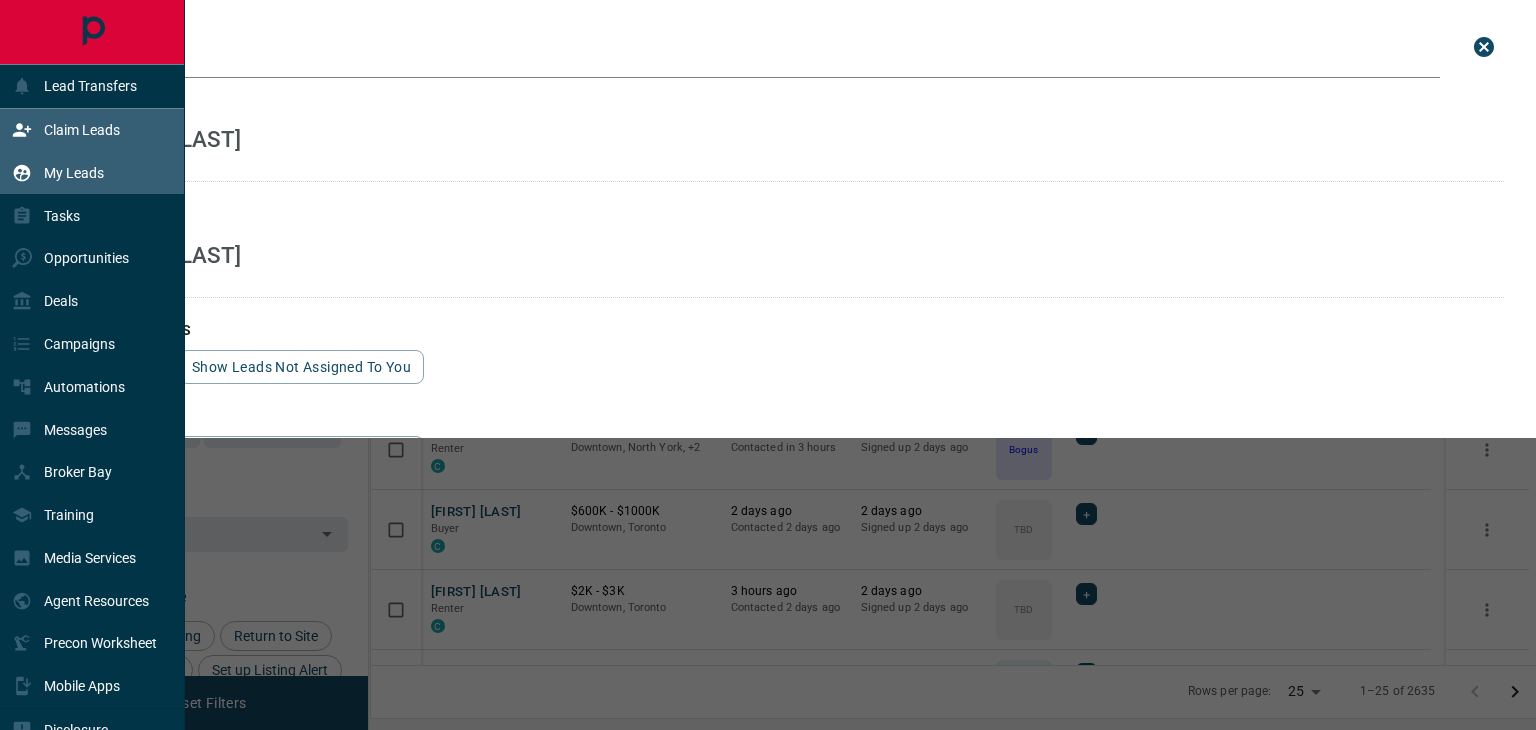 click on "Claim Leads" at bounding box center [82, 130] 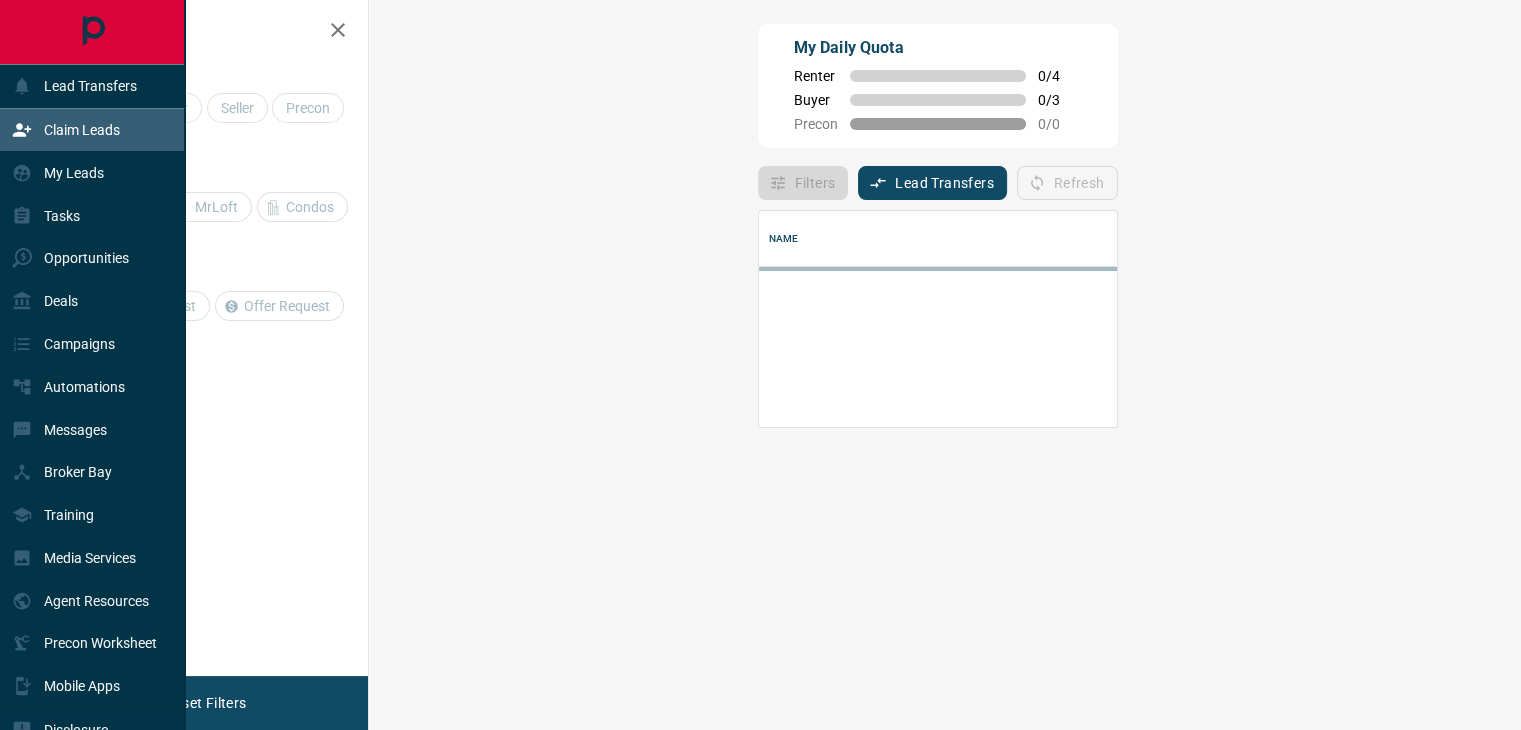 scroll, scrollTop: 0, scrollLeft: 0, axis: both 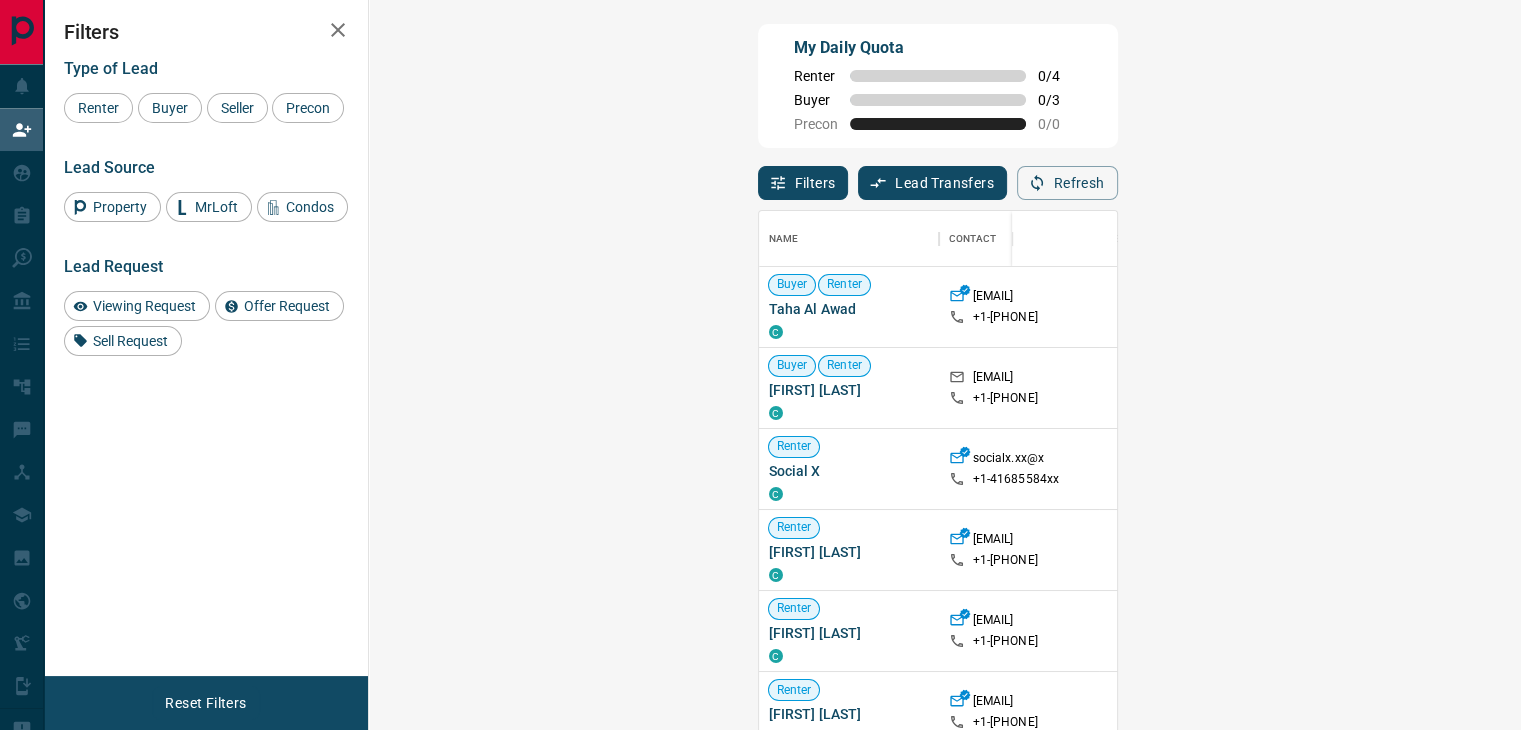 click on "Viewing Request   ( 1 )" at bounding box center [1586, 388] 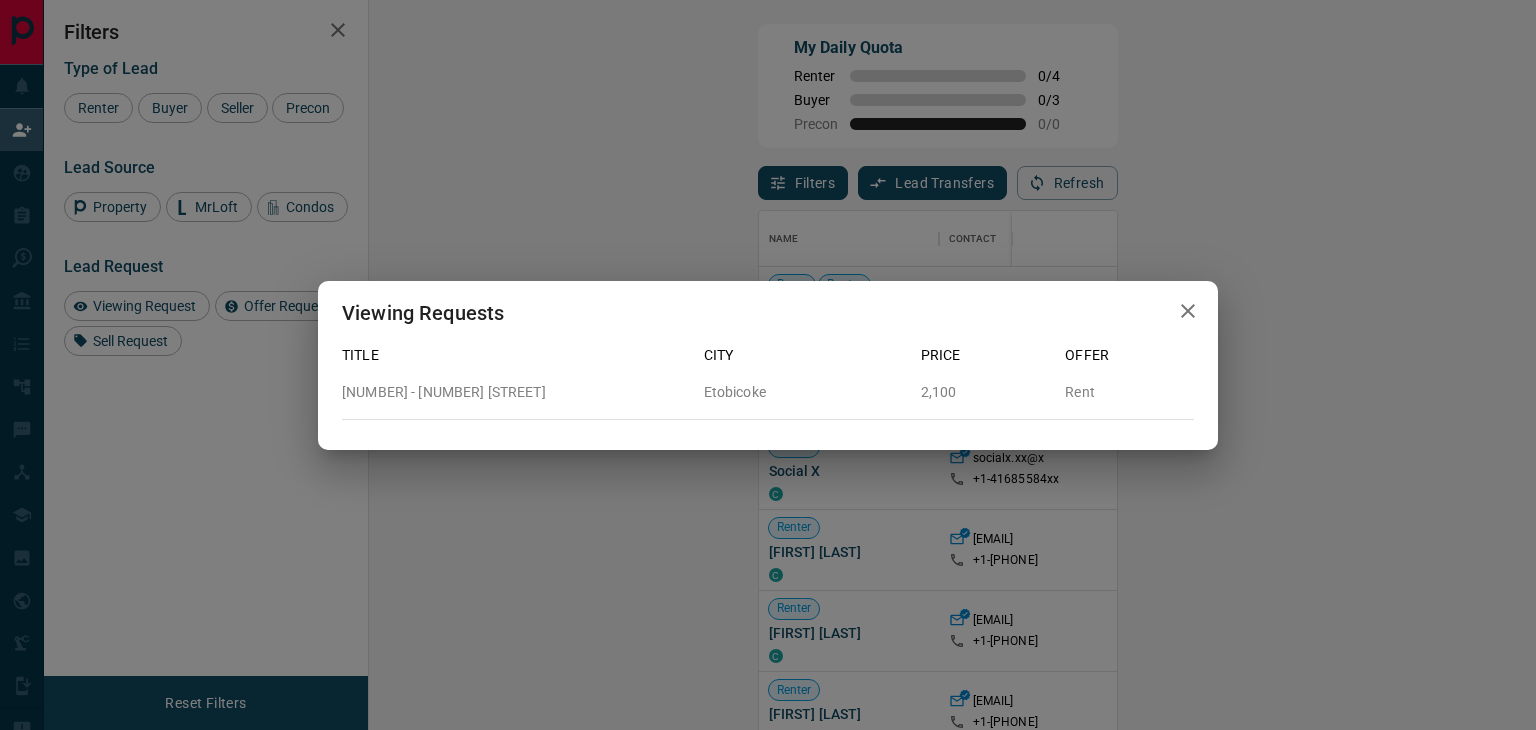 click on "Viewing Requests Title City Price Offer 2515 - 9 Mabelle Avenue Etobicoke 2,100 Rent" at bounding box center (768, 365) 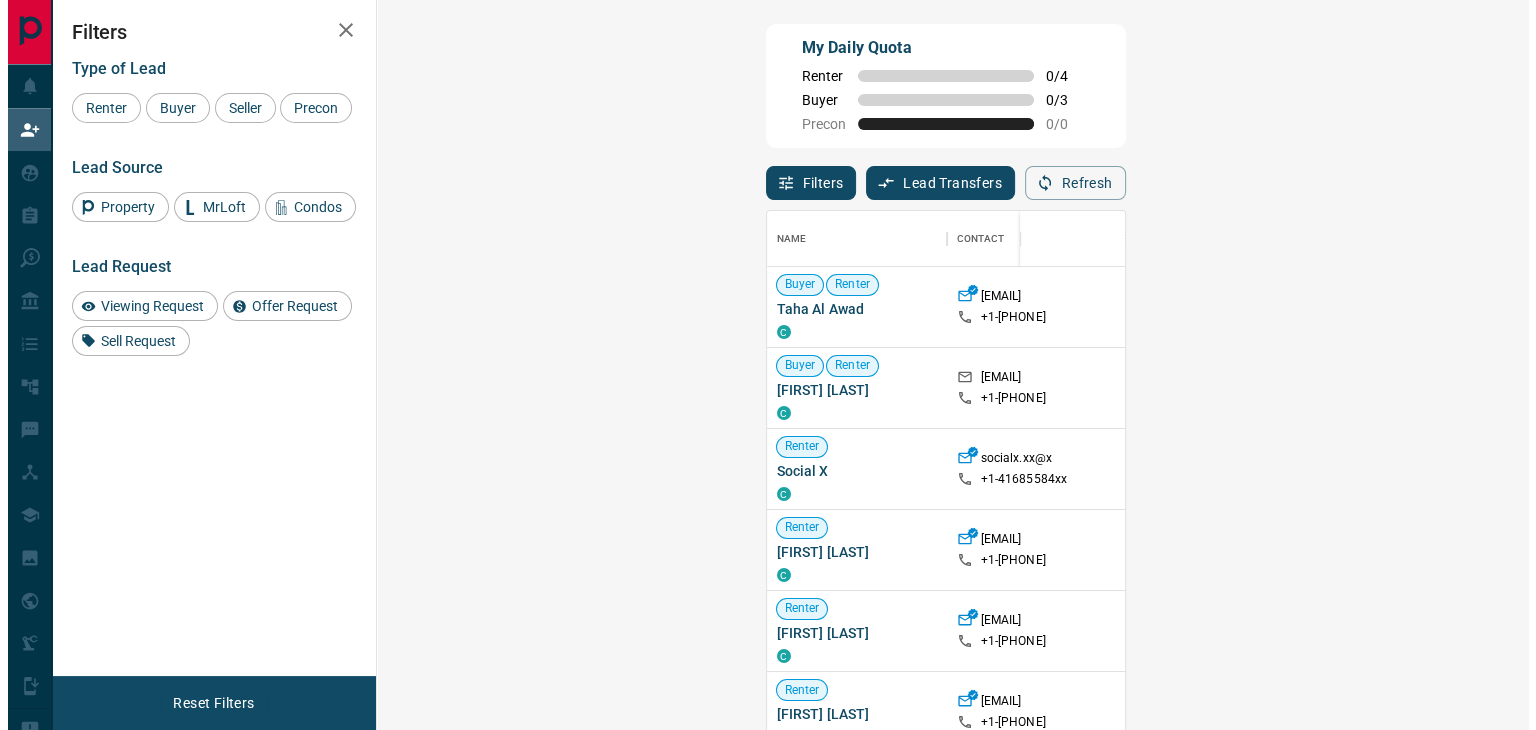 scroll, scrollTop: 16, scrollLeft: 16, axis: both 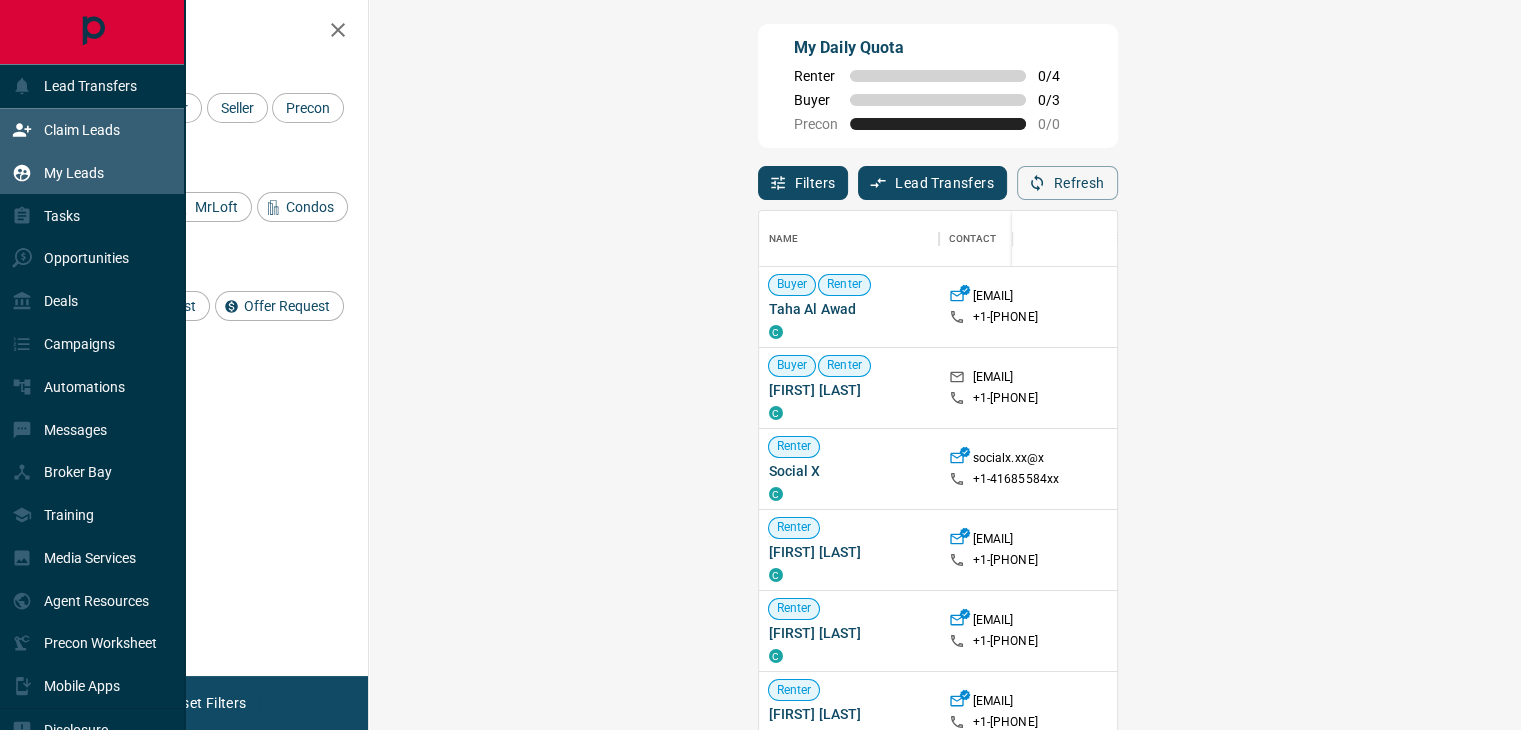 click on "My Leads" at bounding box center [74, 173] 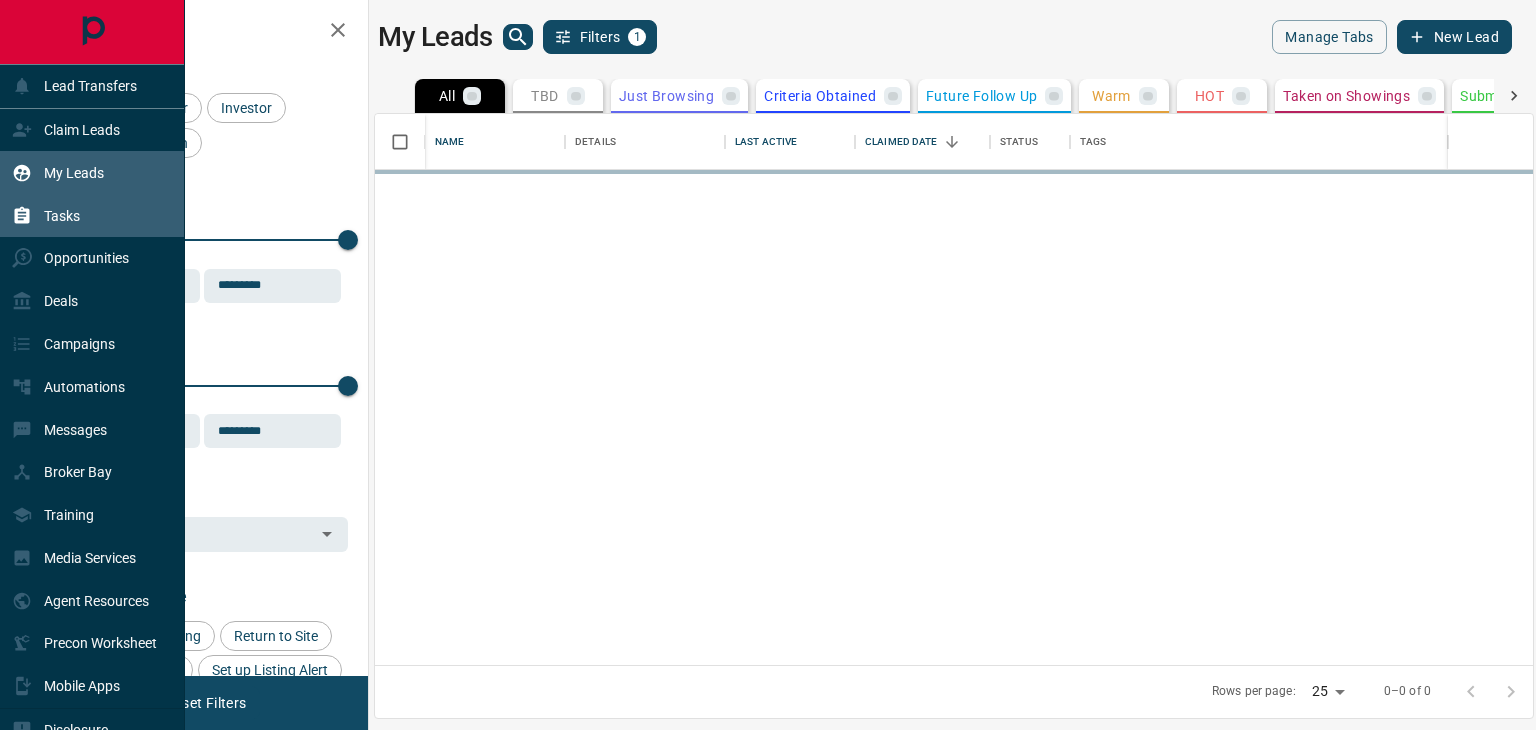 scroll, scrollTop: 16, scrollLeft: 16, axis: both 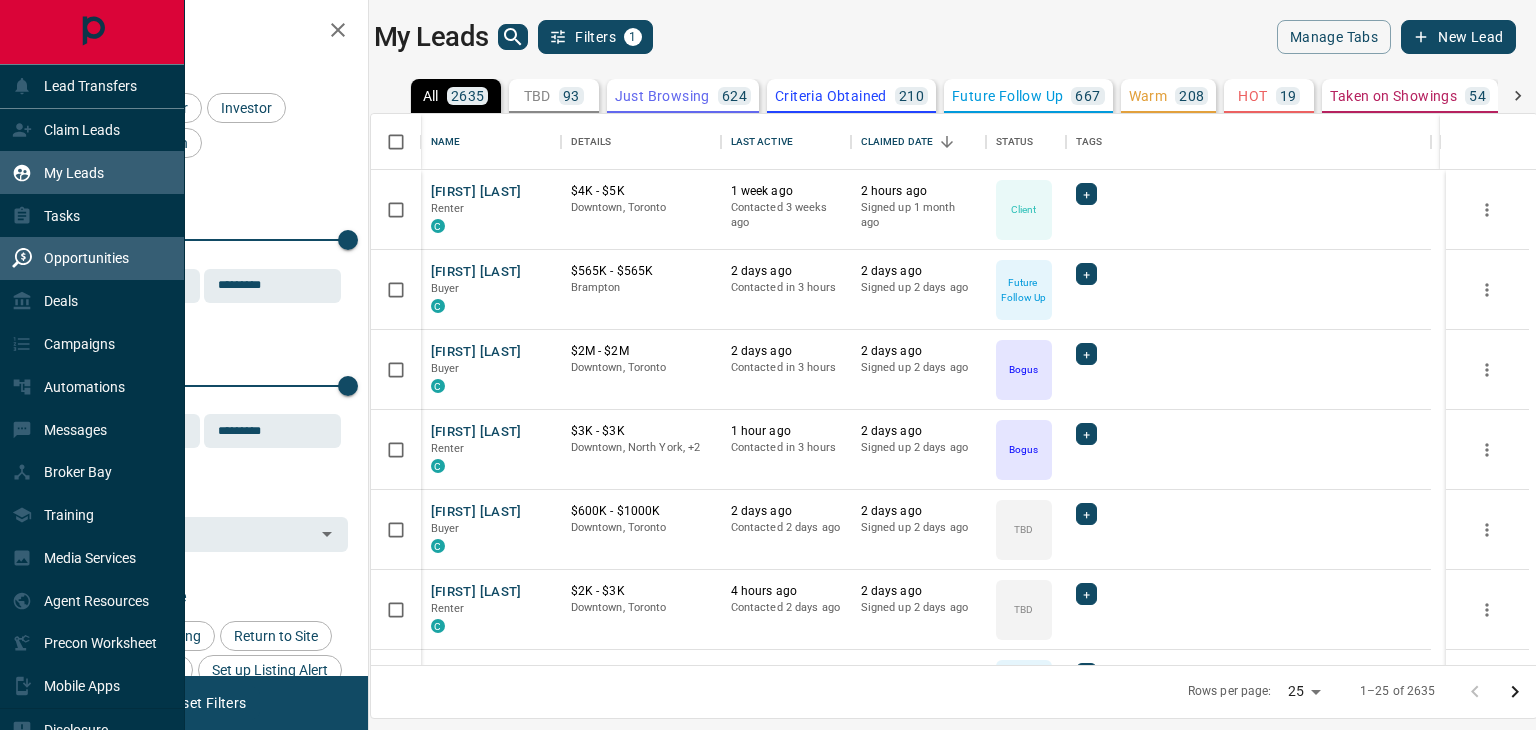 click on "Opportunities" at bounding box center [86, 258] 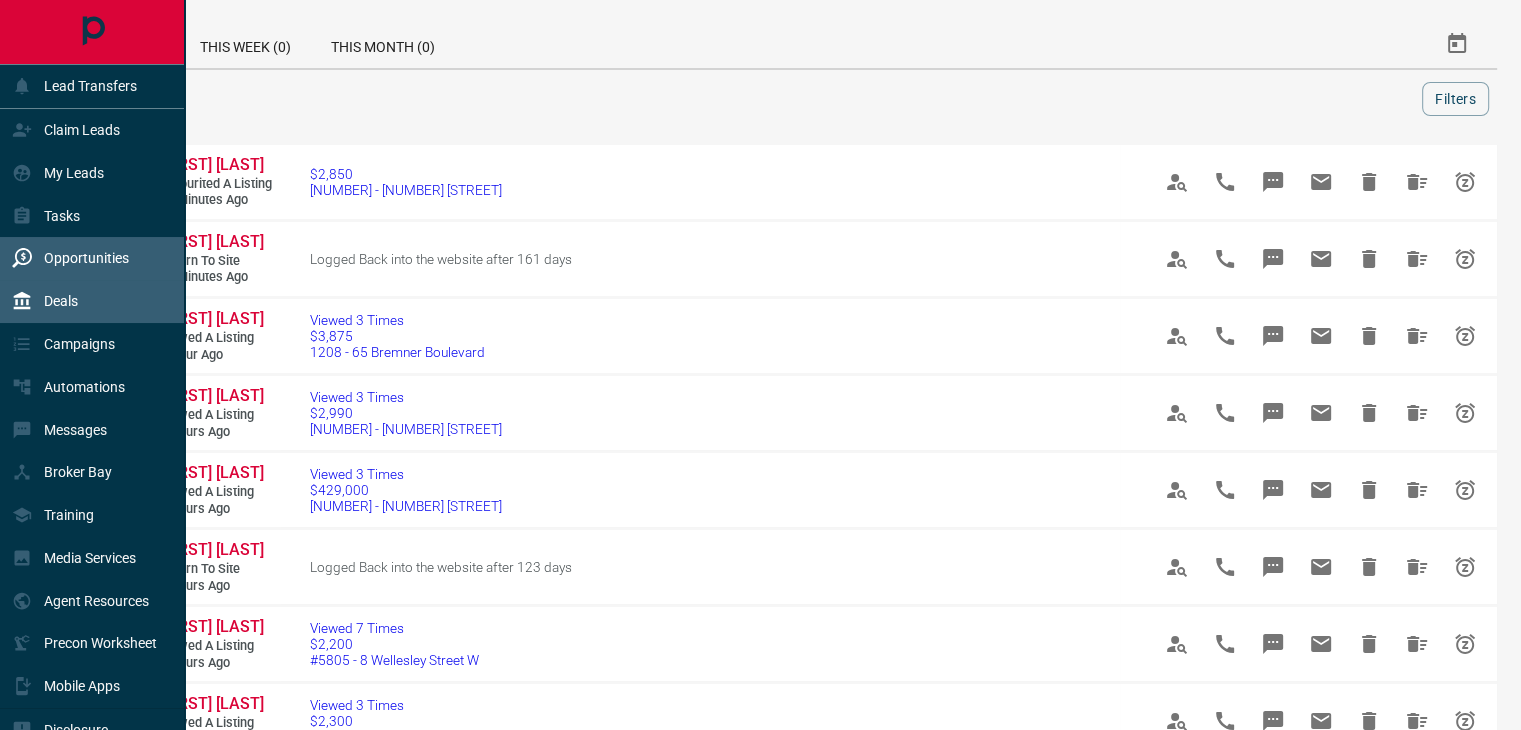click on "Deals" at bounding box center [61, 301] 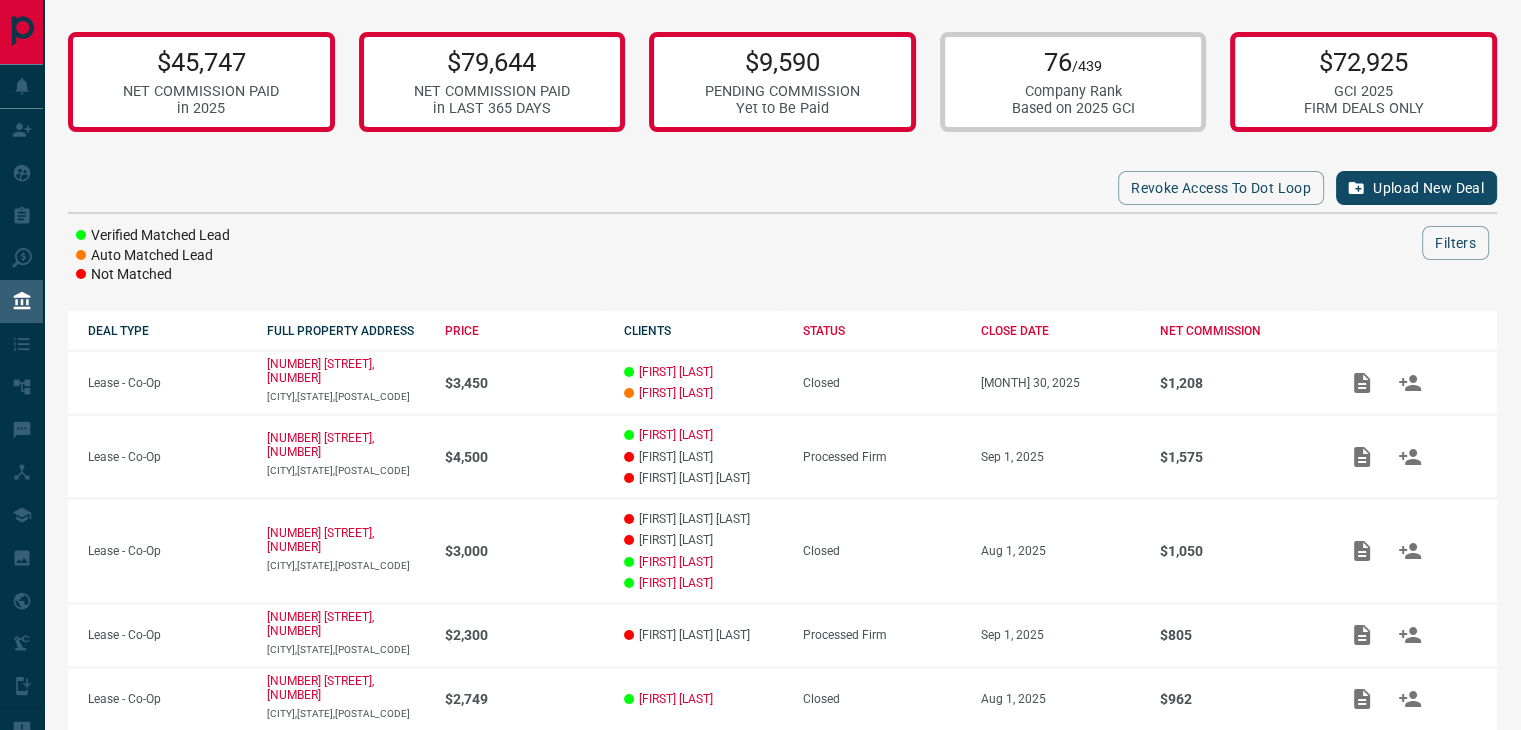 click on "Upload New Deal" at bounding box center [1416, 188] 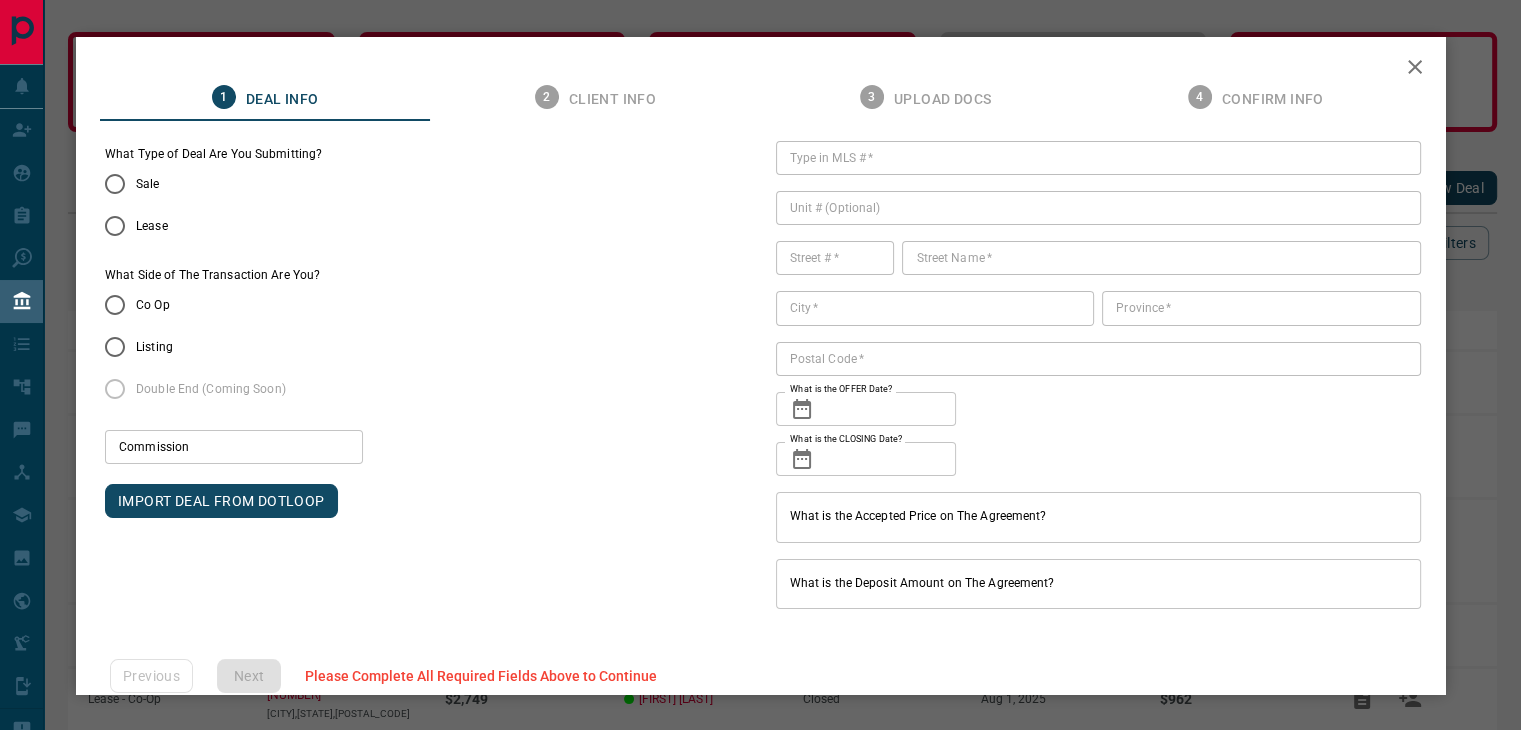 type on "***" 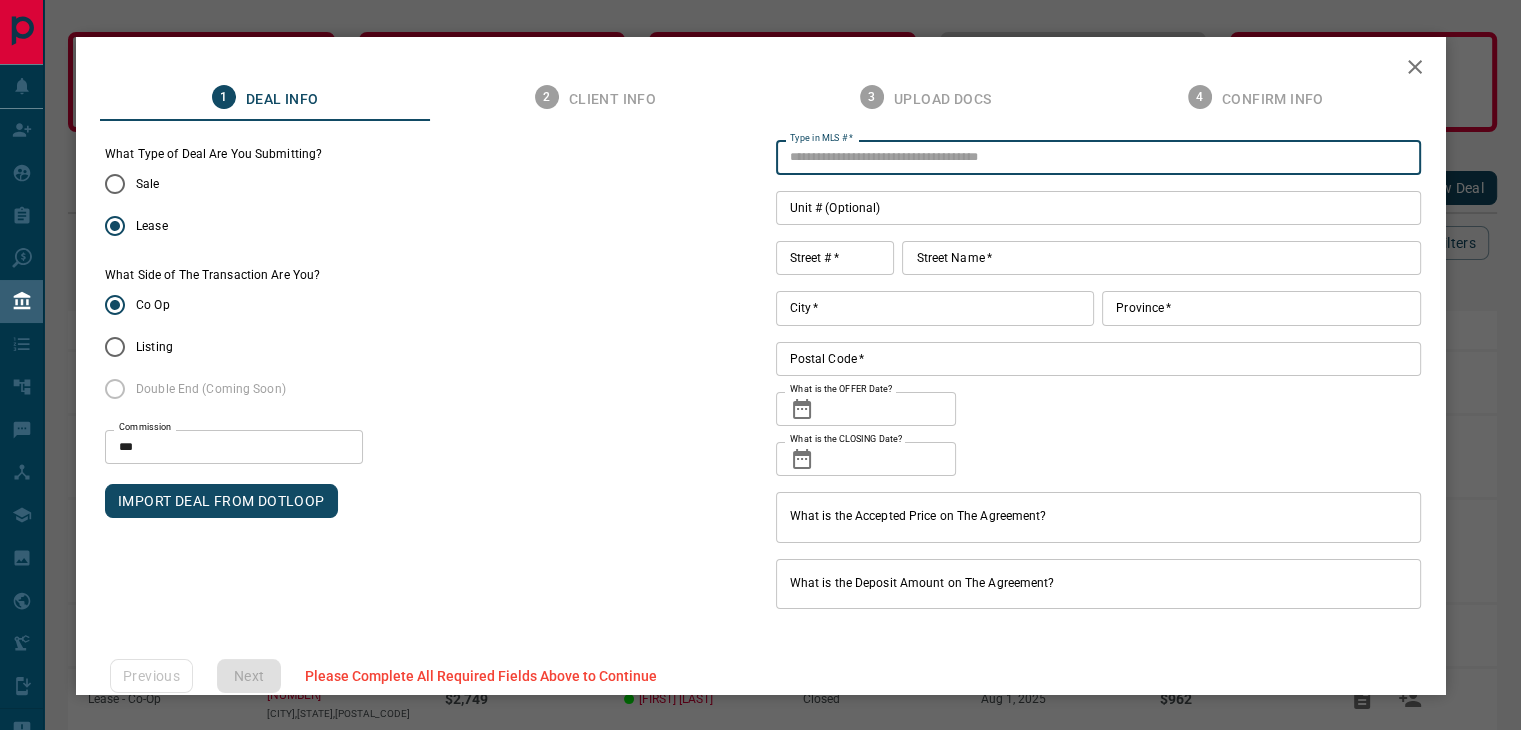 click on "Type in MLS #   *" at bounding box center (1098, 158) 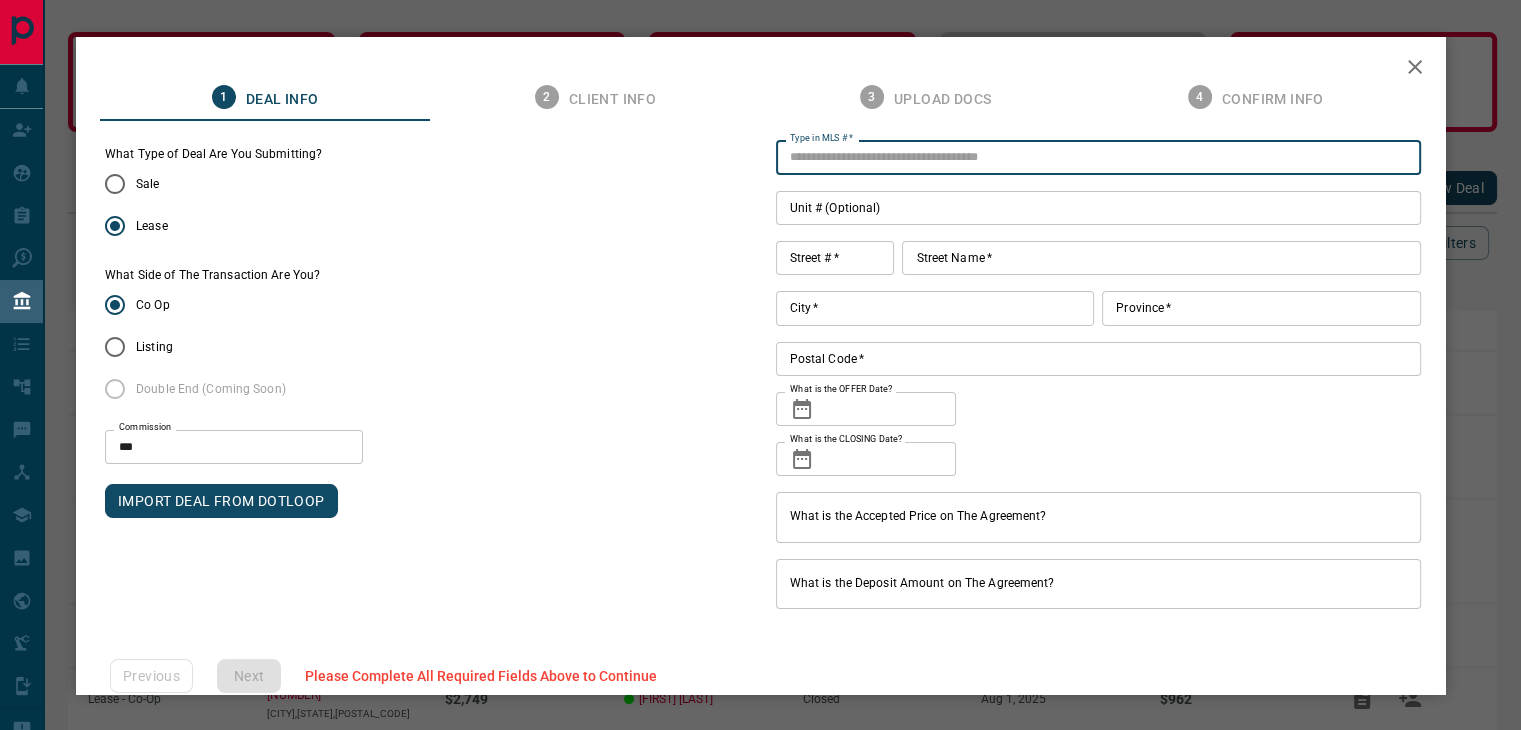 paste on "*********" 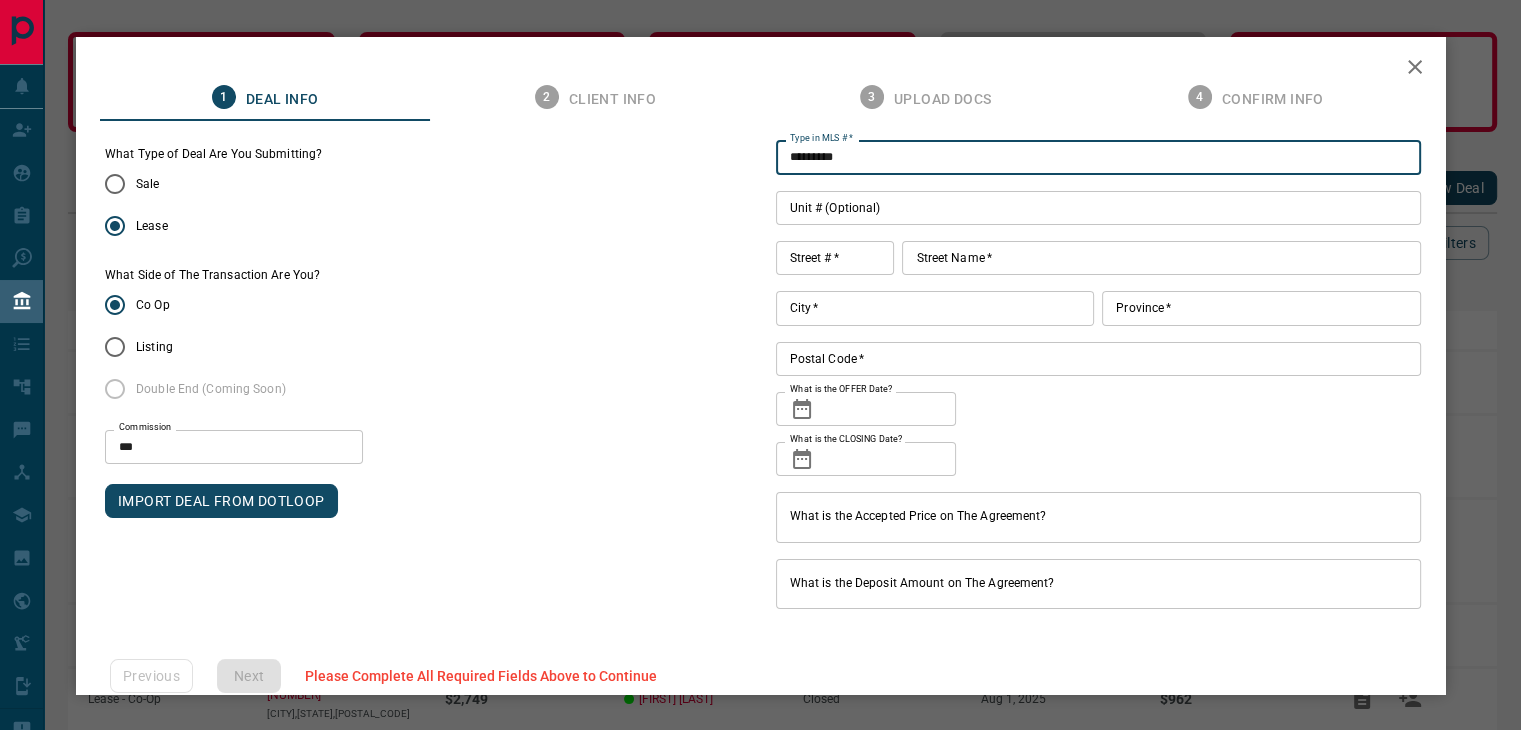 type on "*********" 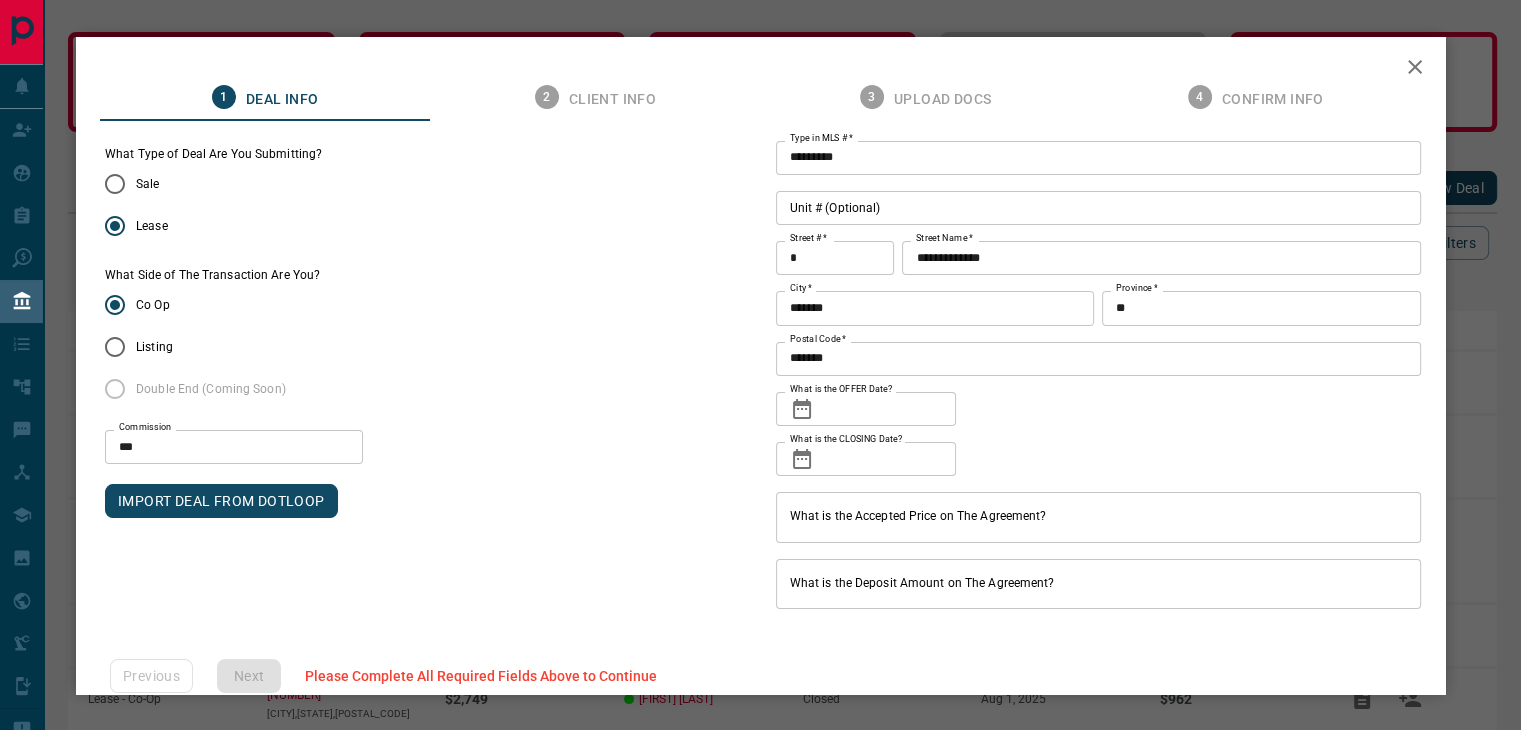 click on "What is the OFFER Date?" at bounding box center [889, 409] 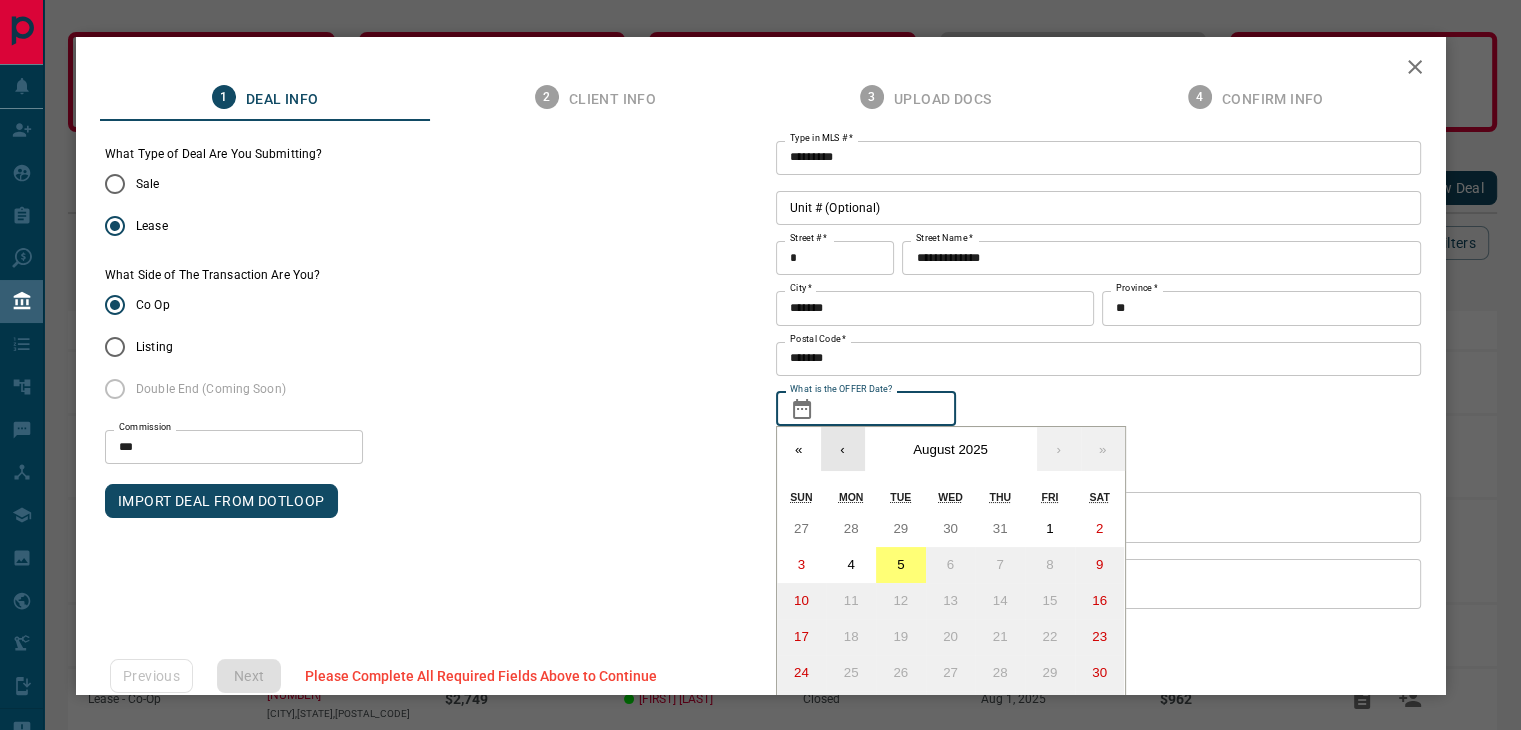 click on "‹" at bounding box center [843, 449] 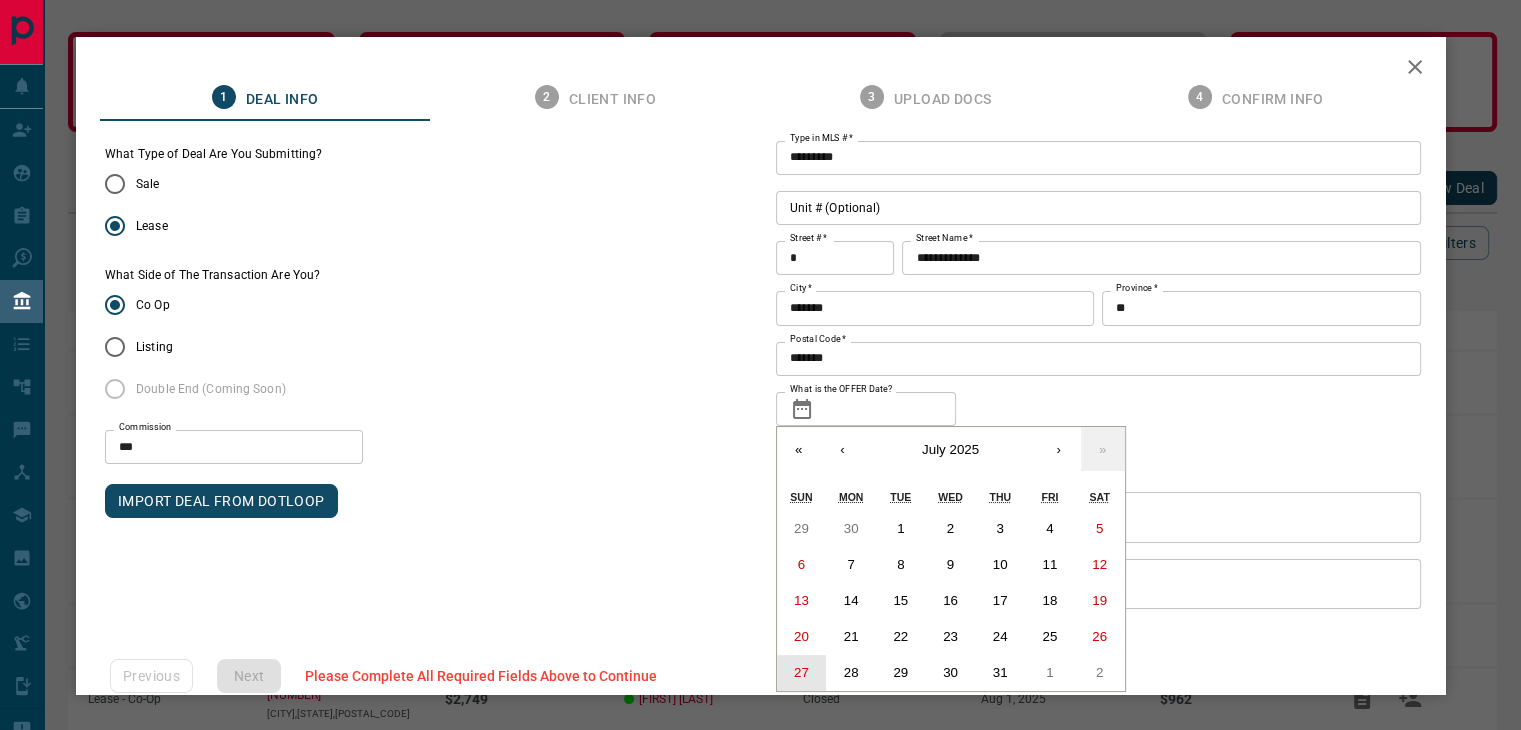 click on "27" at bounding box center (802, 673) 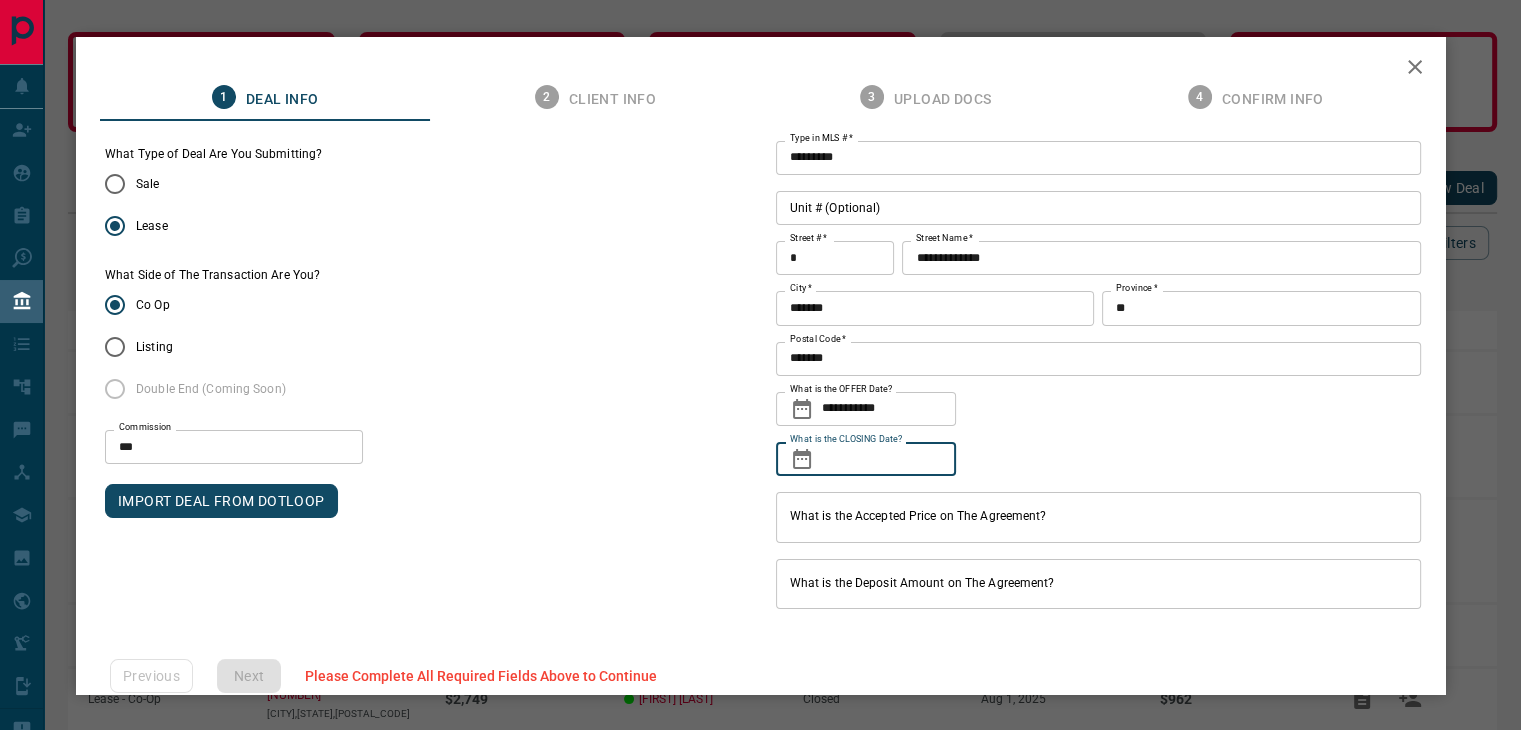 click on "What is the CLOSING Date?" at bounding box center (889, 459) 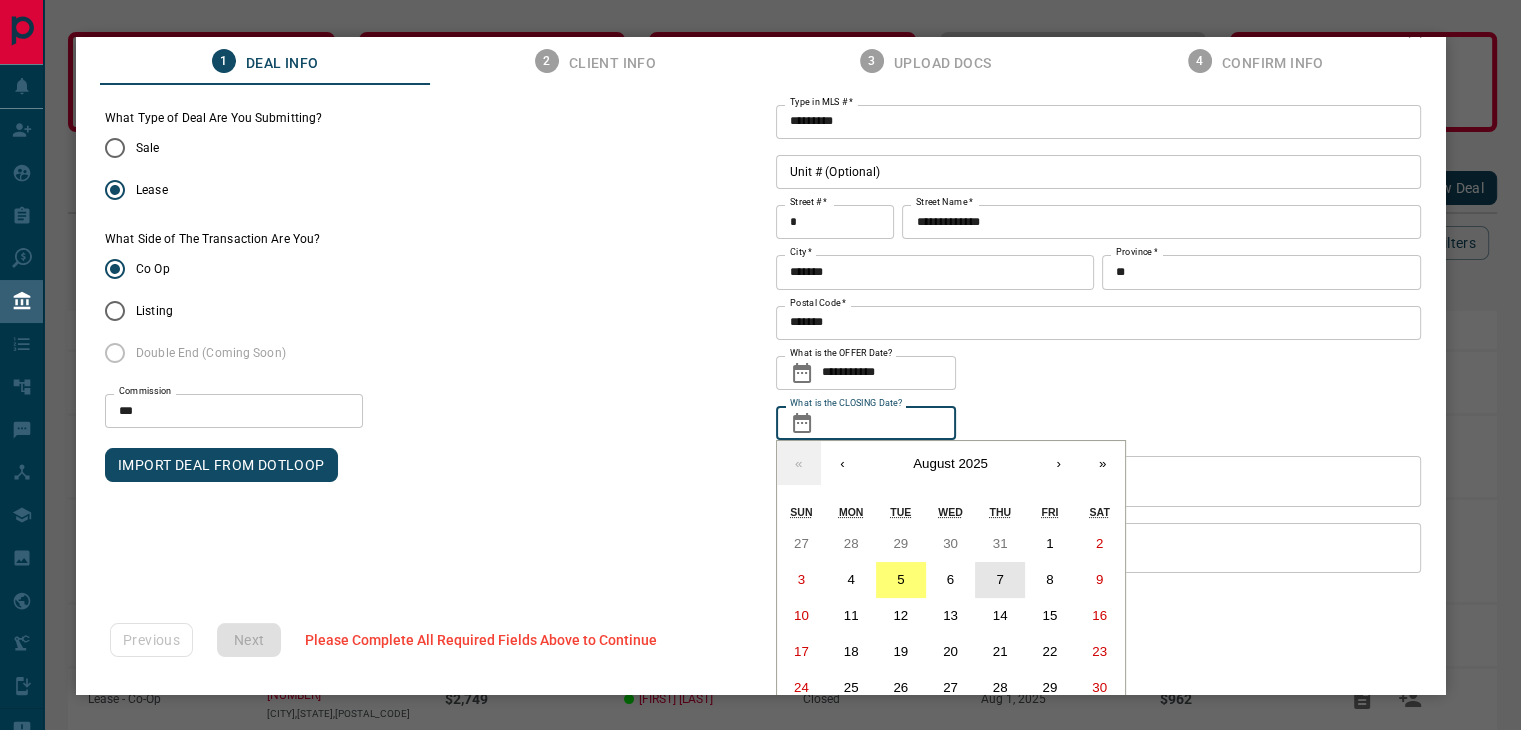 scroll, scrollTop: 84, scrollLeft: 0, axis: vertical 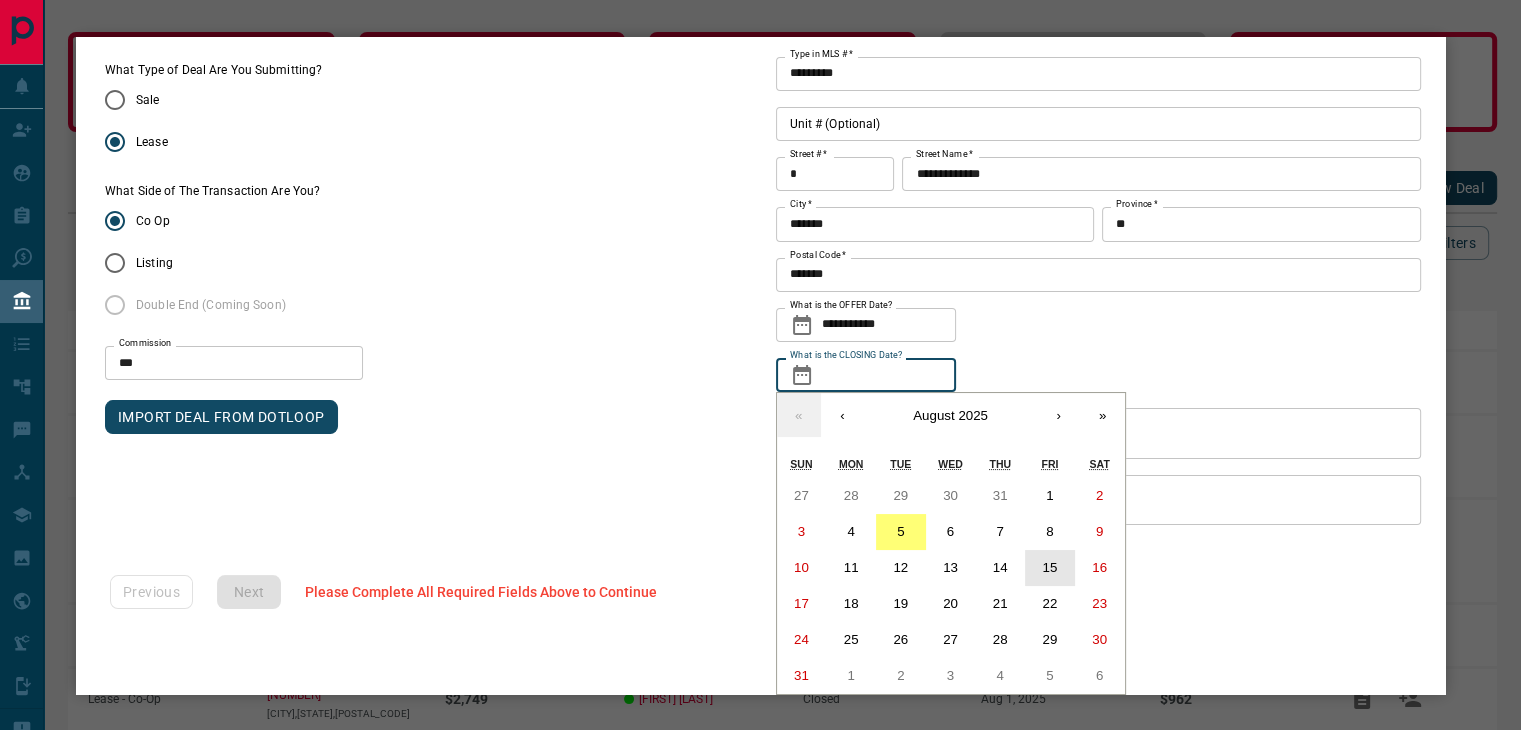 click on "15" at bounding box center (1049, 567) 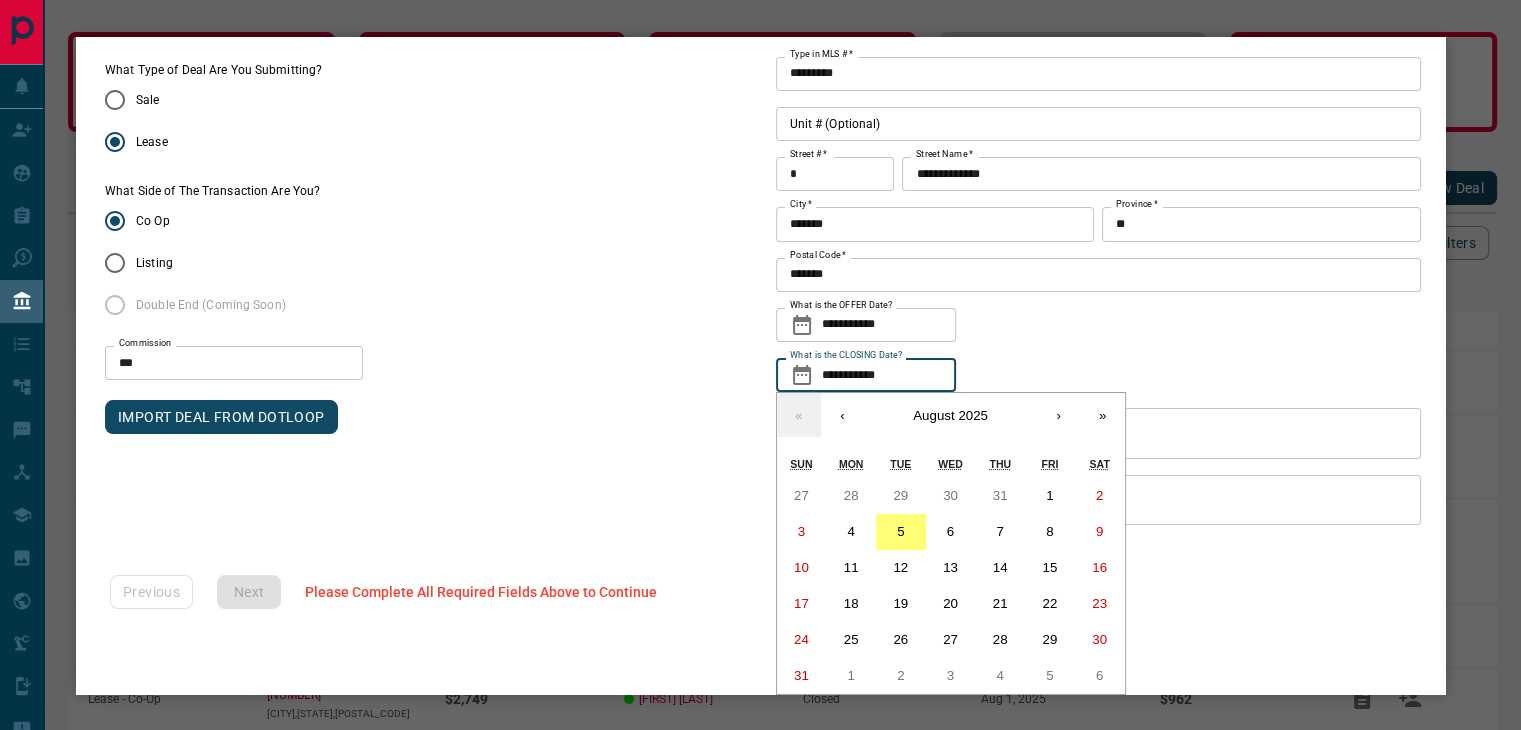 scroll, scrollTop: 35, scrollLeft: 0, axis: vertical 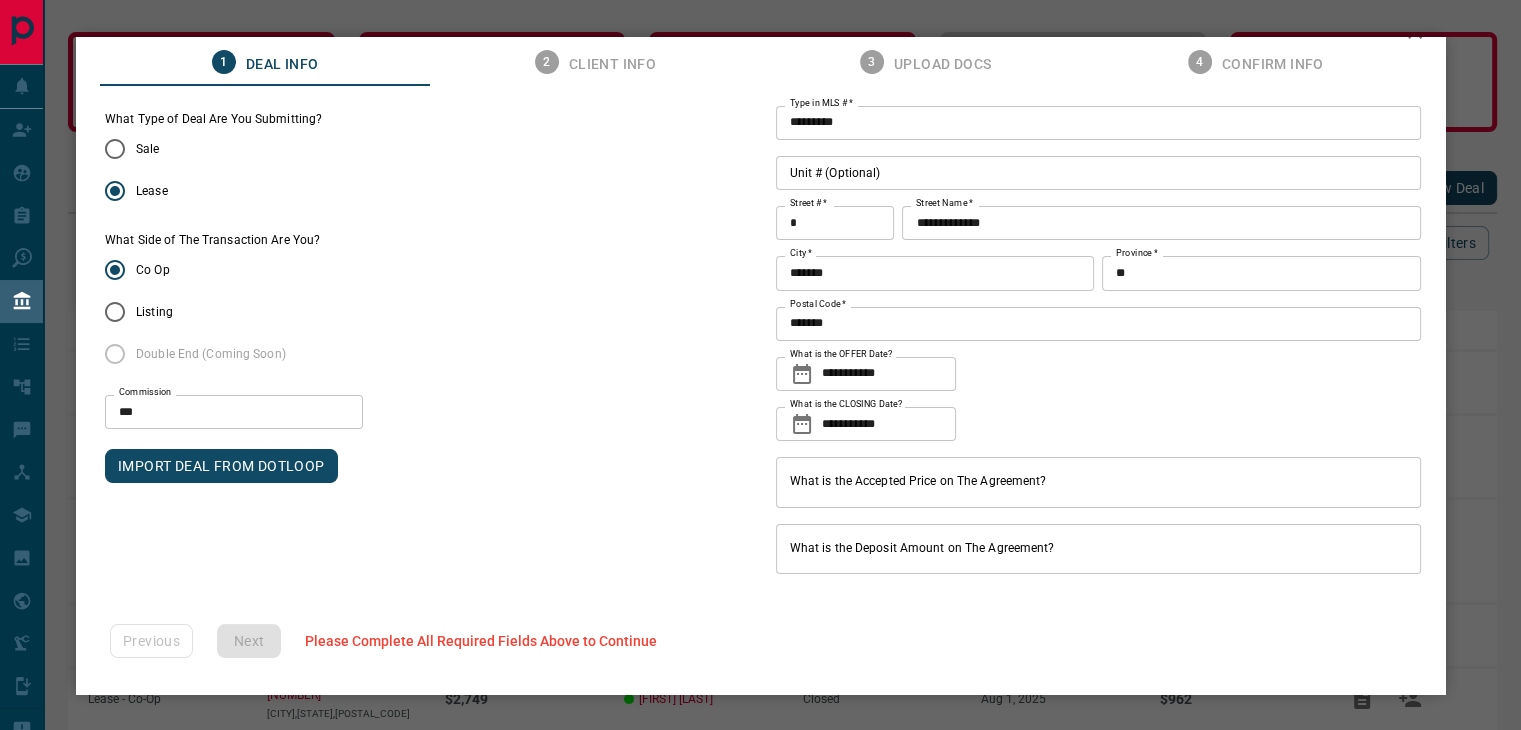click on "What is the Accepted Price on The Agreement?" at bounding box center [1098, 482] 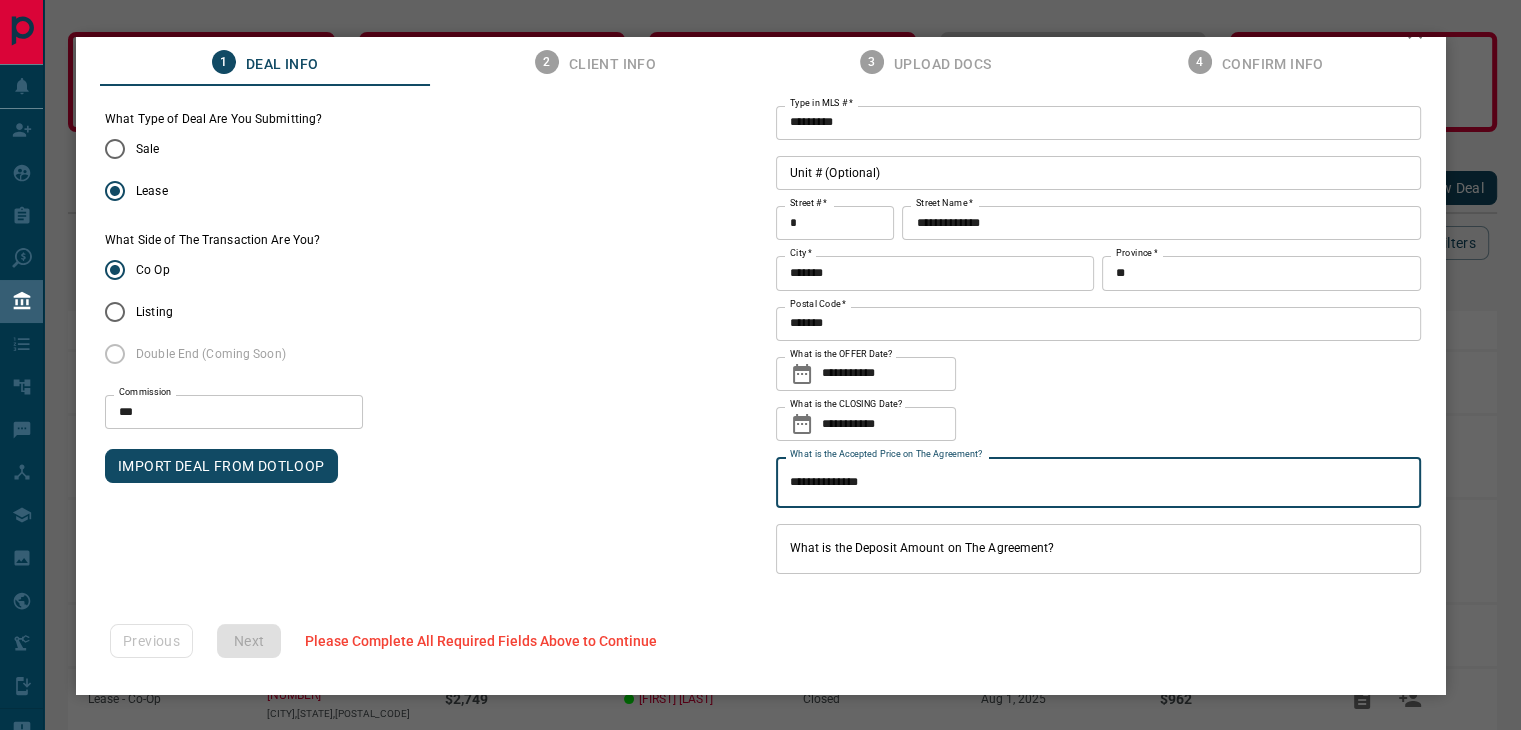 type on "**********" 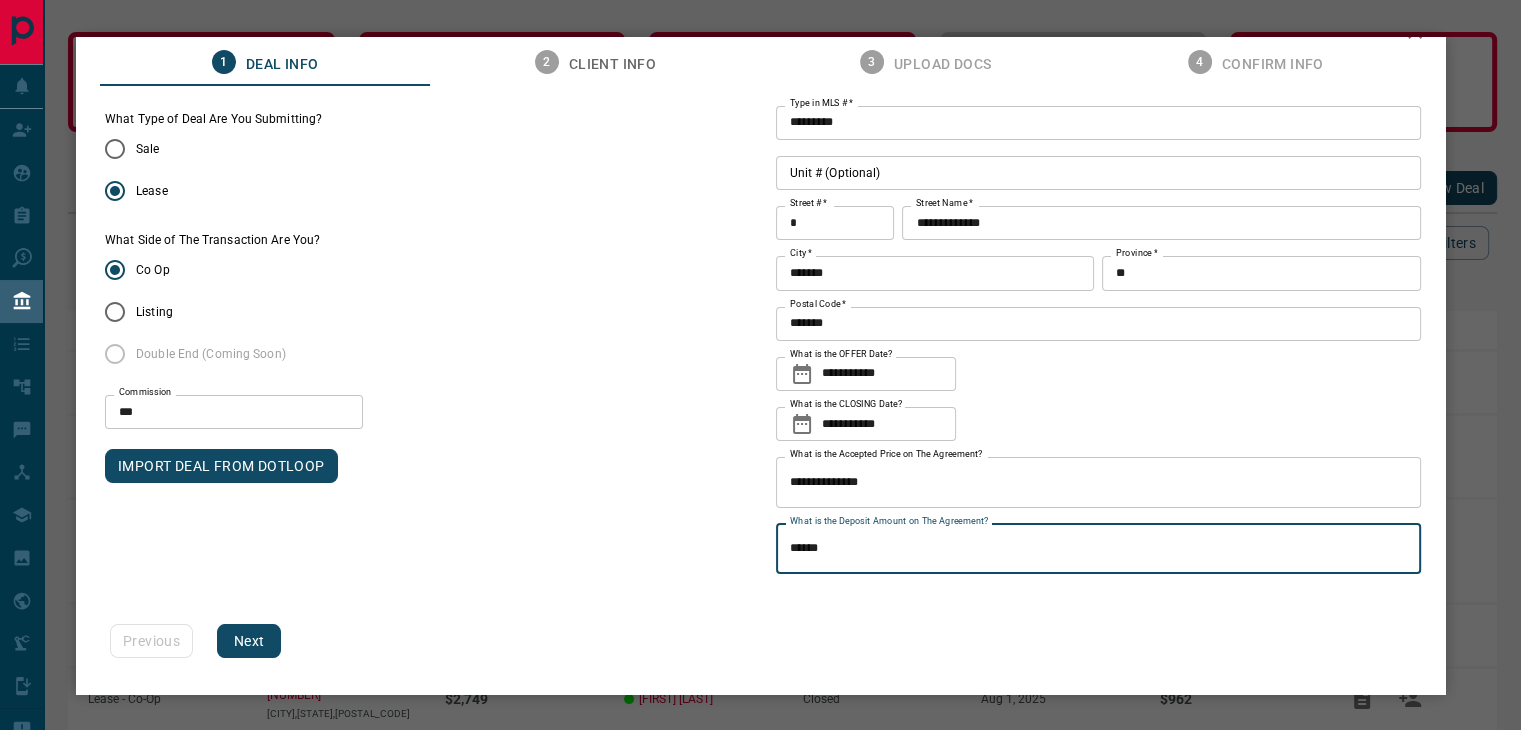 type on "******" 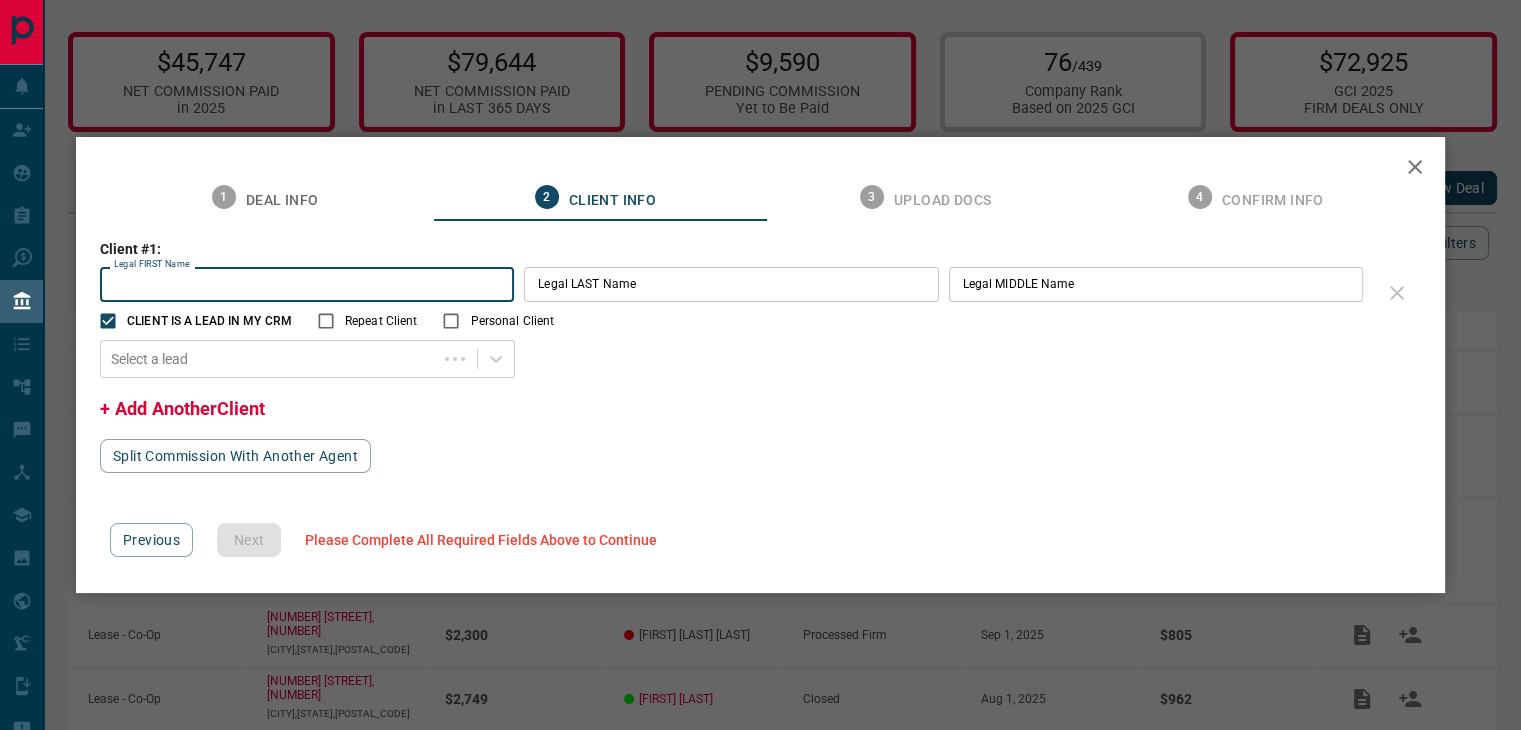 scroll, scrollTop: 0, scrollLeft: 0, axis: both 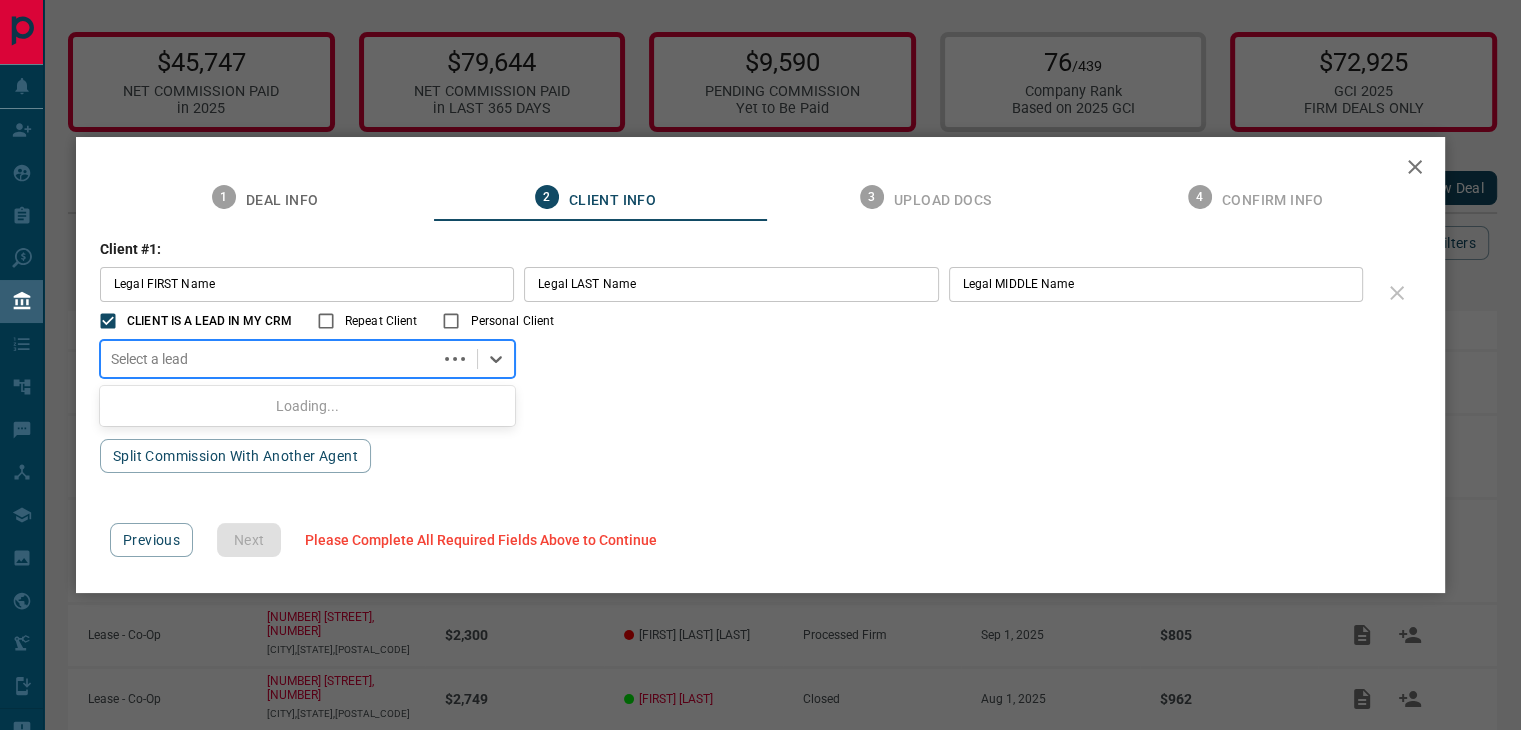 click at bounding box center (269, 359) 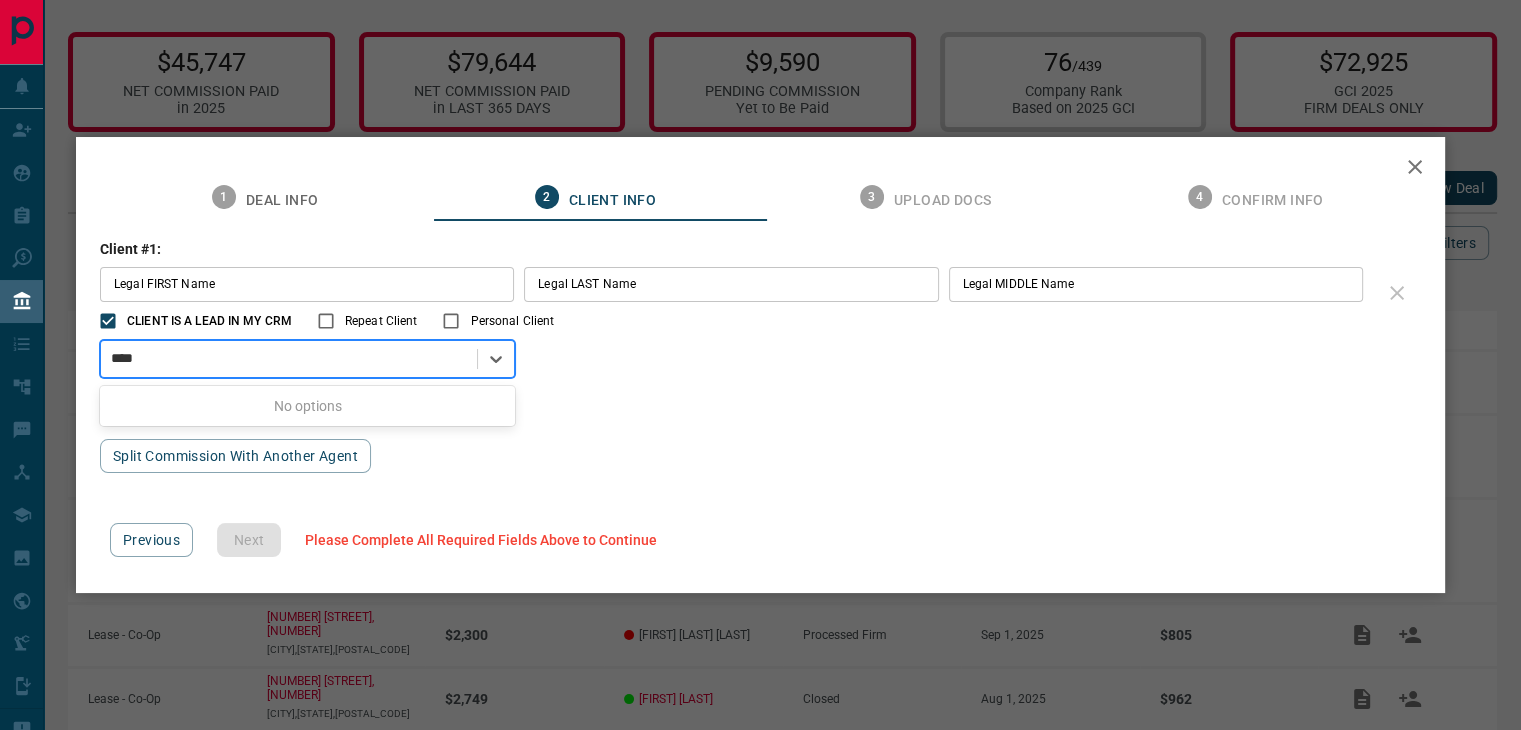 type on "*****" 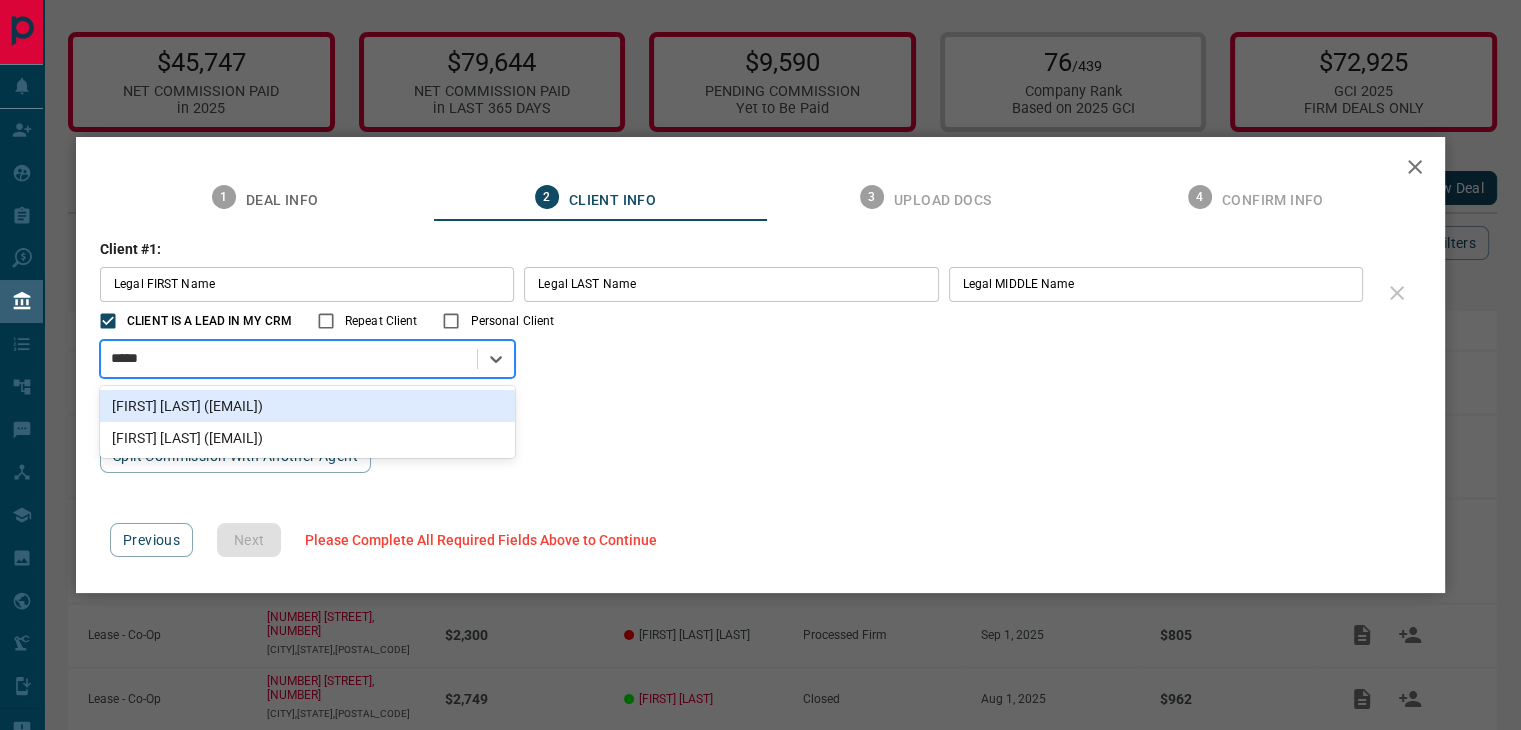 click on "[FIRST] [LAST] ([EMAIL])" at bounding box center (307, 406) 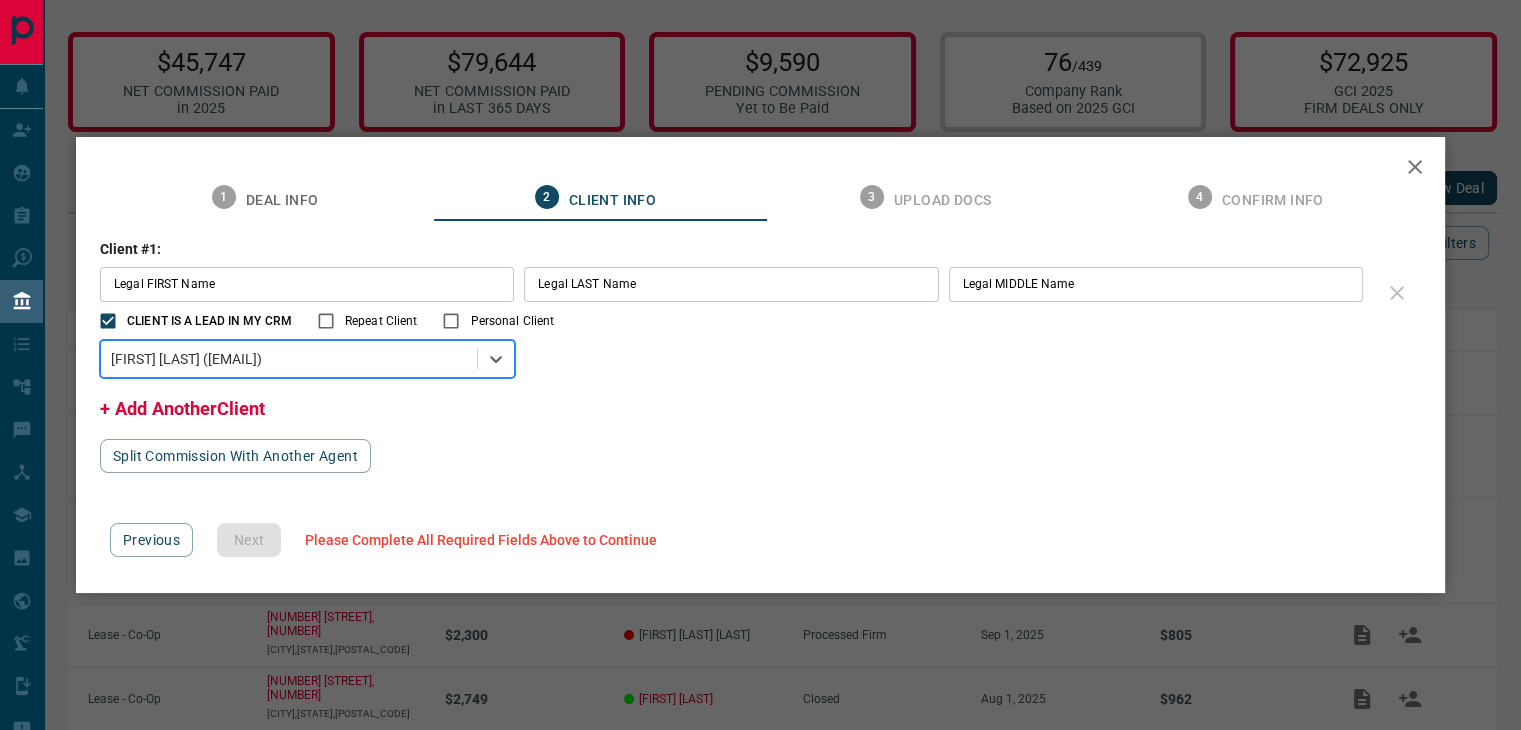 click on "Legal FIRST Name" at bounding box center (307, 284) 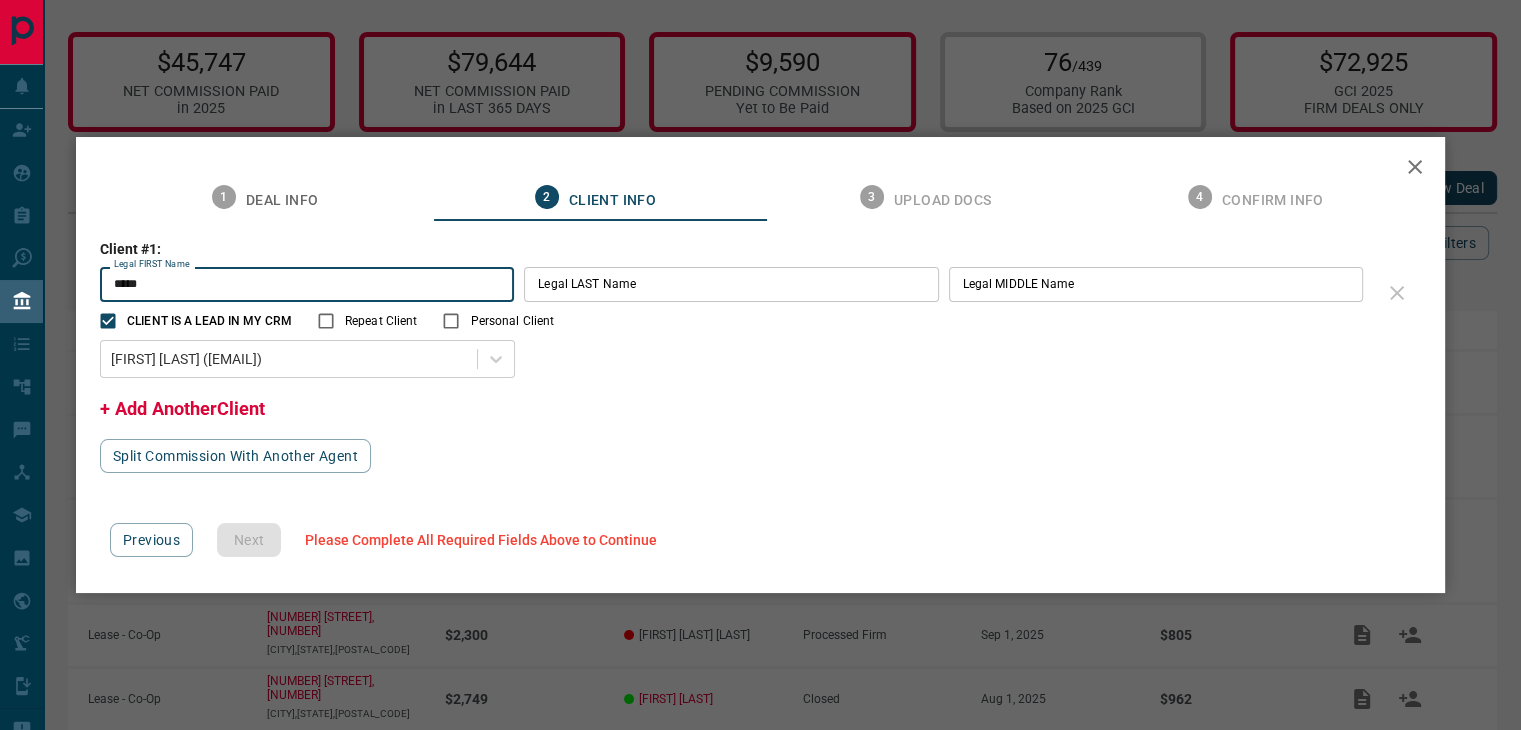 type on "*****" 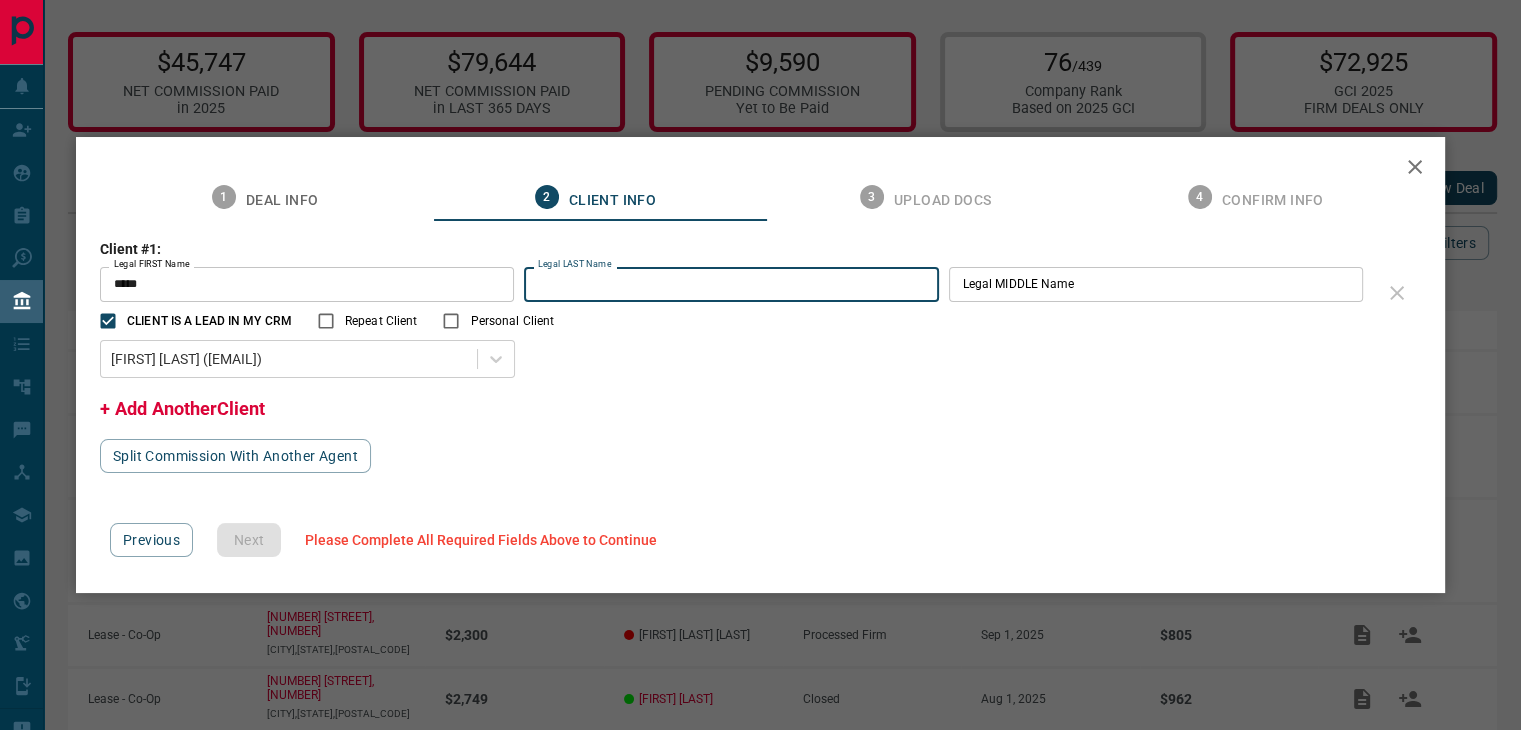 click on "Legal LAST Name" at bounding box center (731, 284) 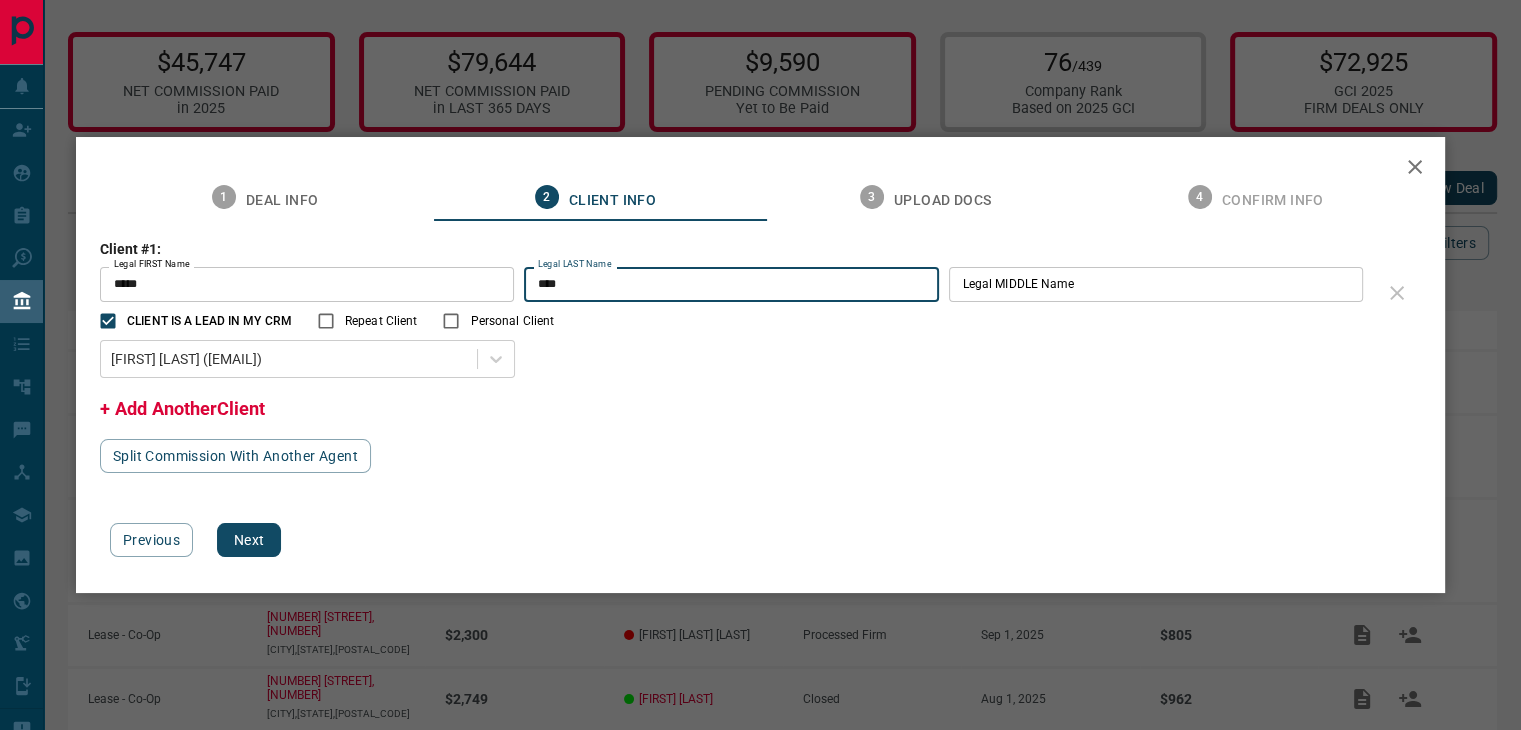 type on "****" 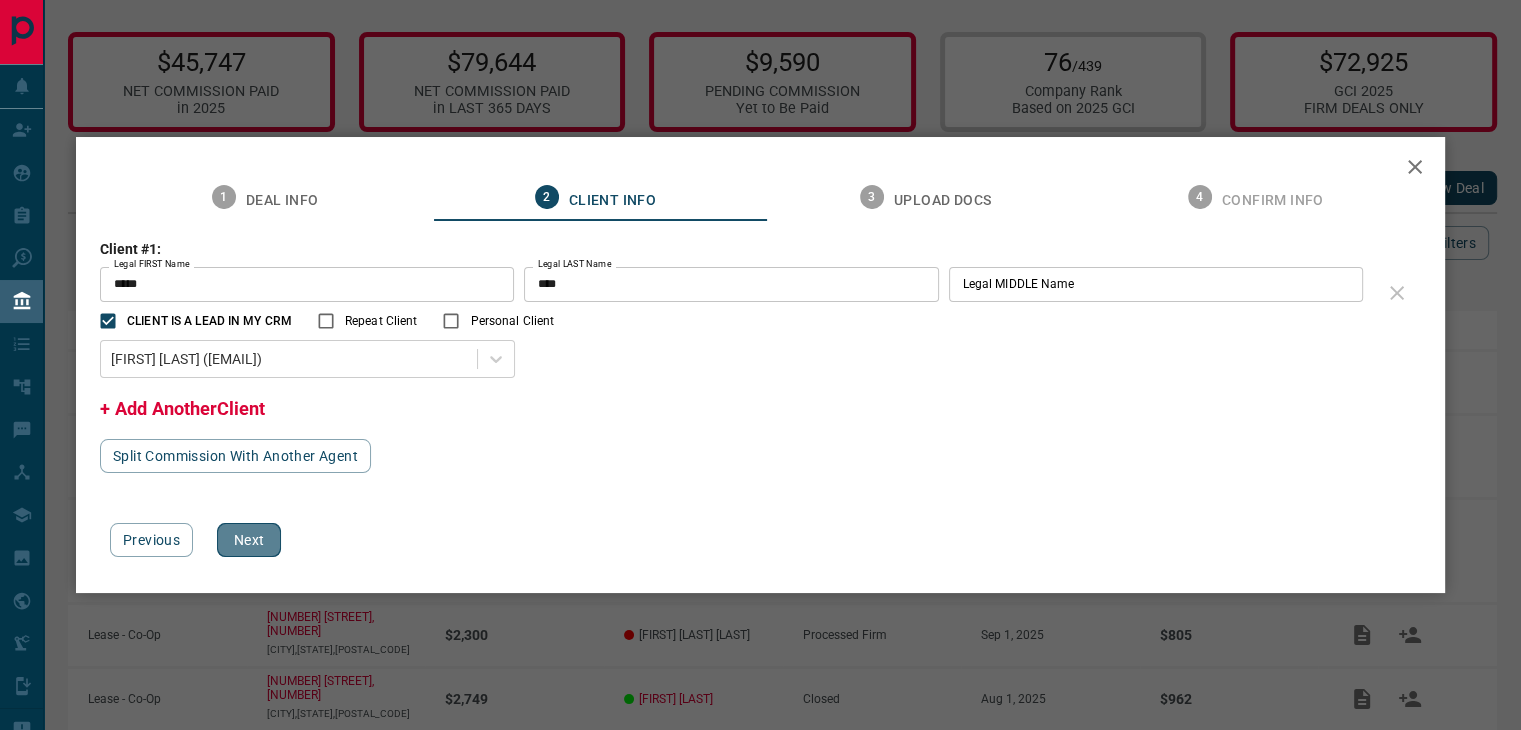 click on "Next" at bounding box center [249, 540] 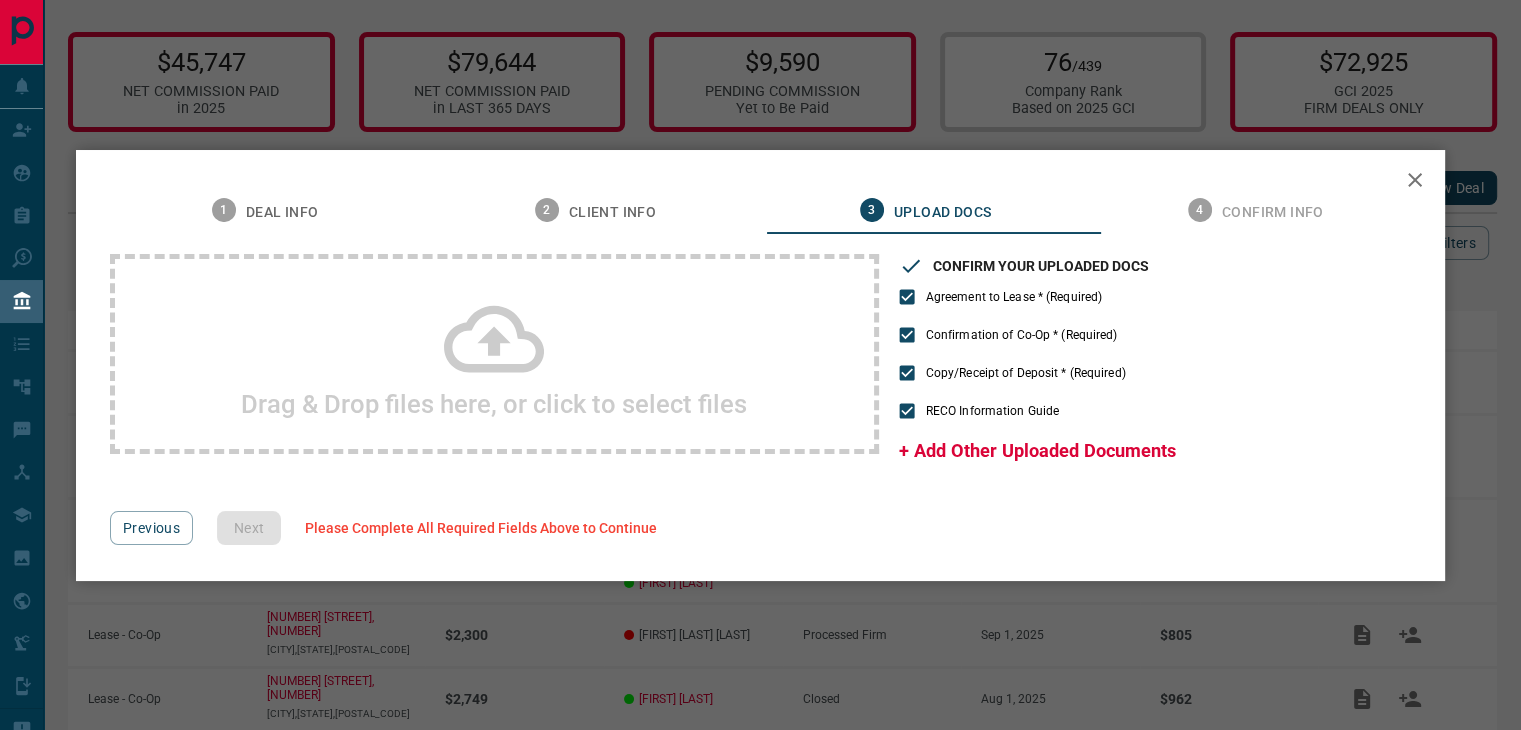 click 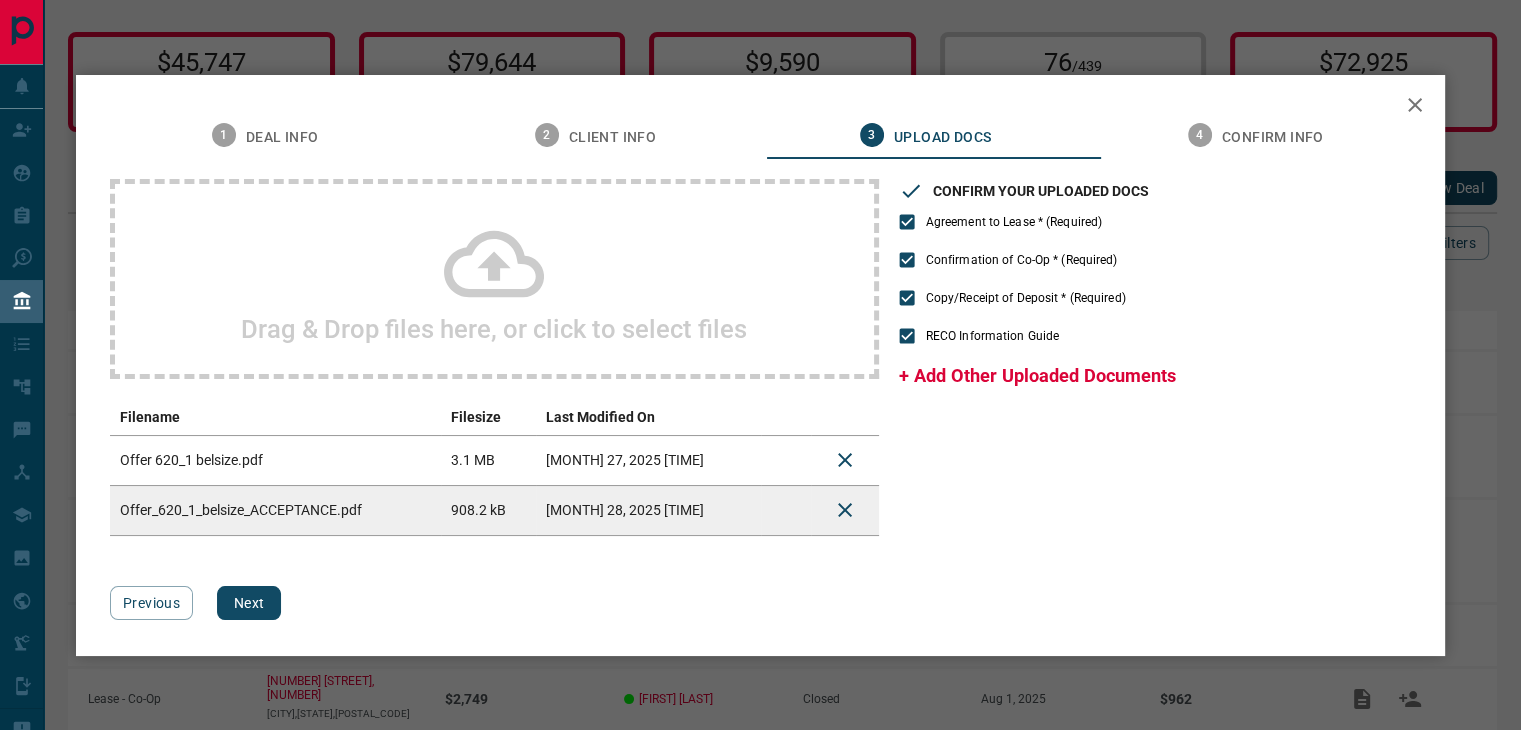 click 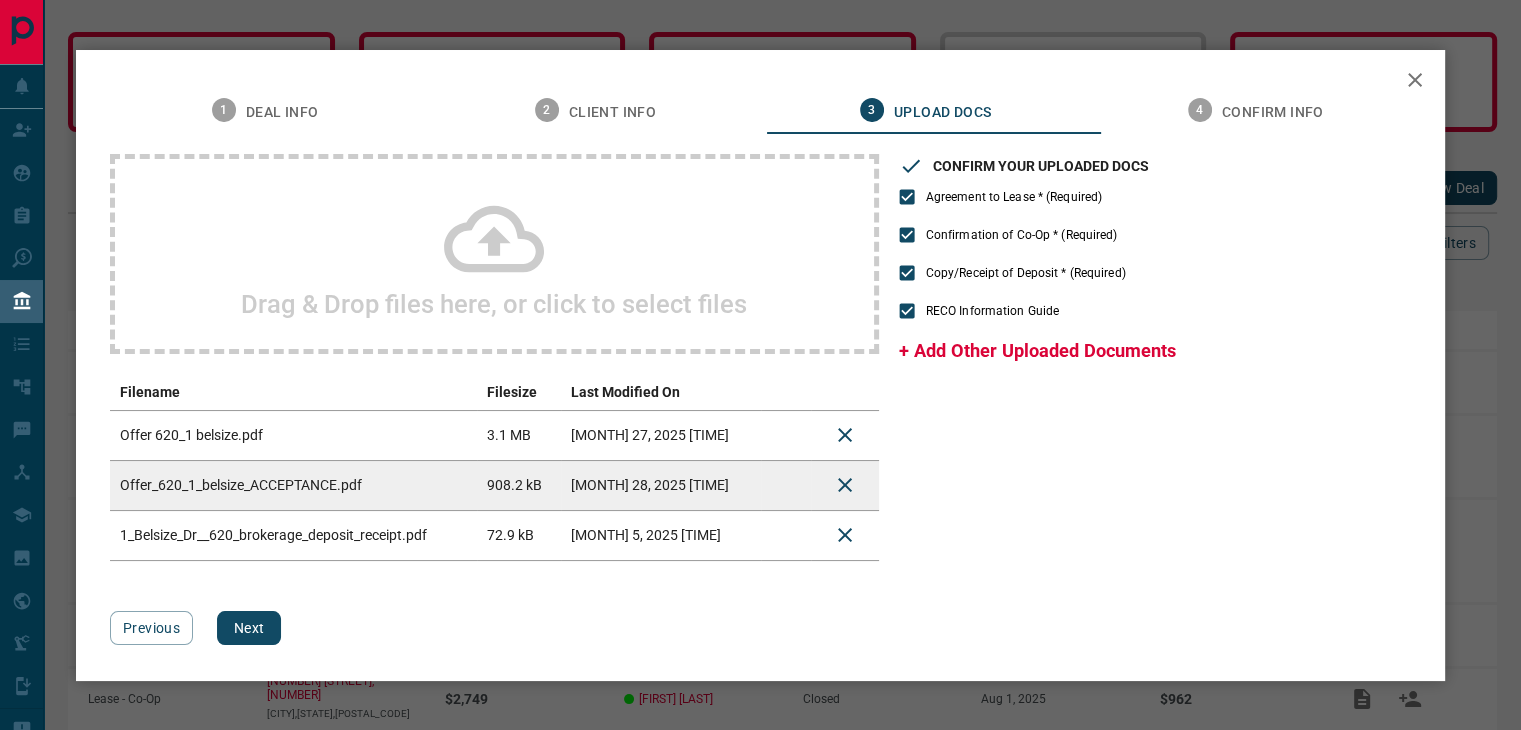 click on "Next" at bounding box center [249, 628] 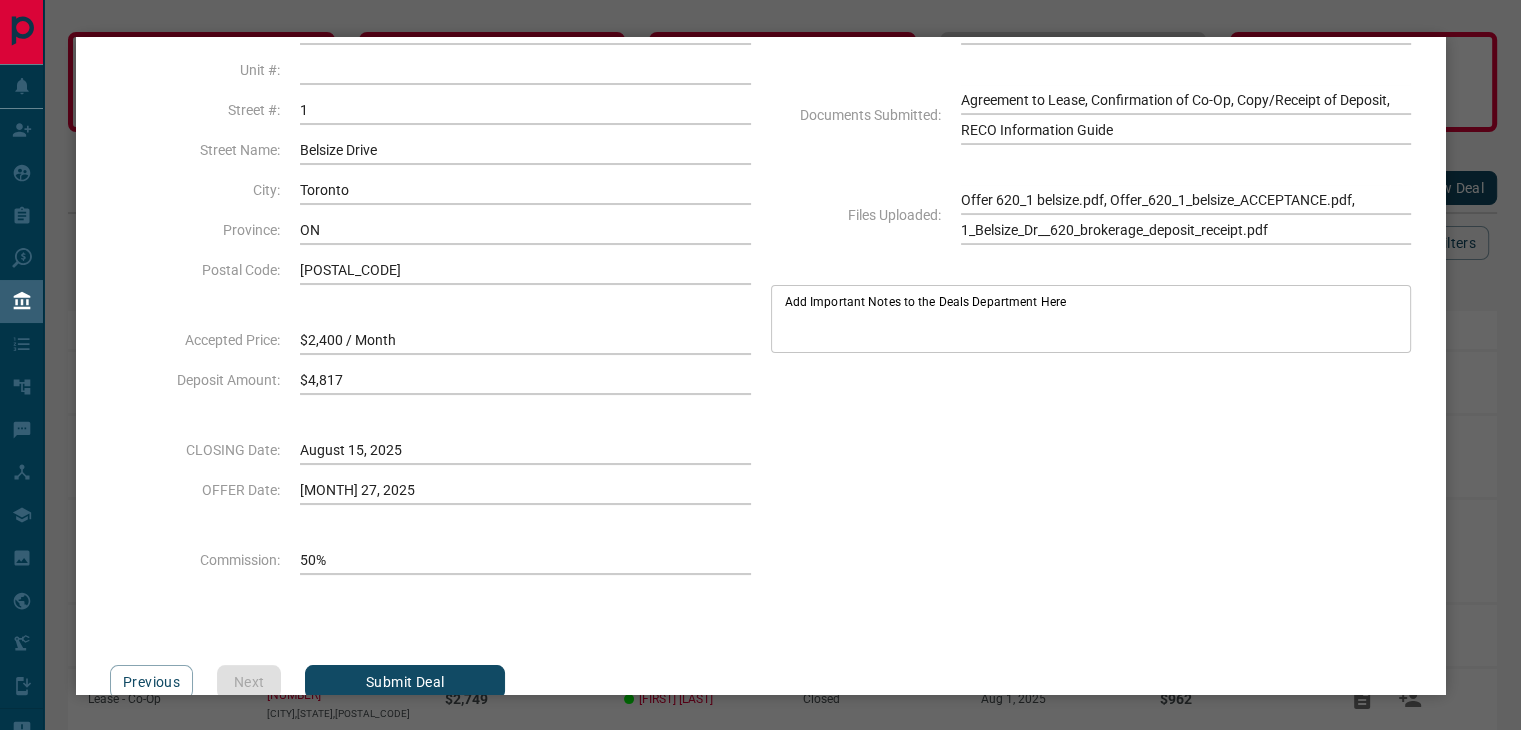 scroll, scrollTop: 207, scrollLeft: 0, axis: vertical 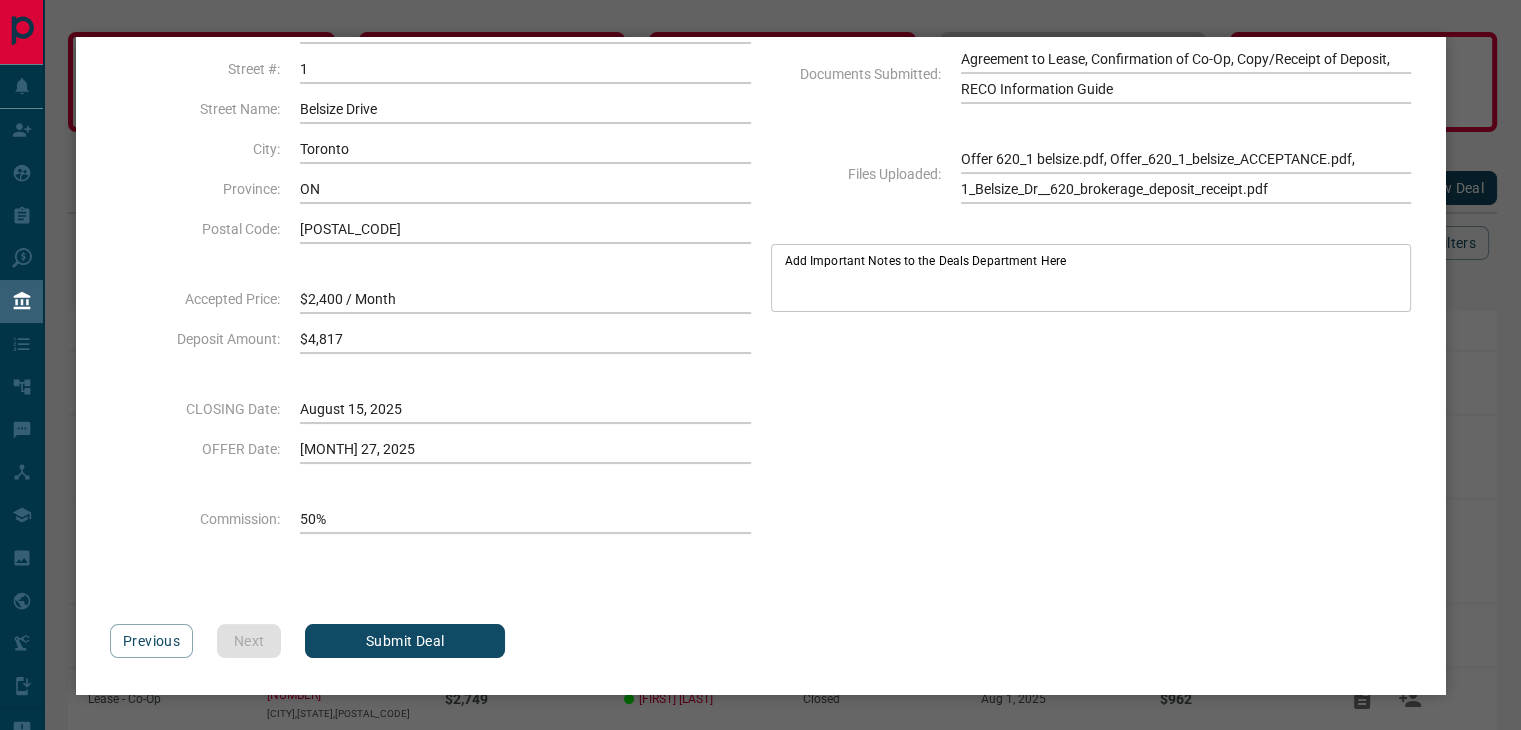 click on "Submit Deal" at bounding box center (405, 641) 